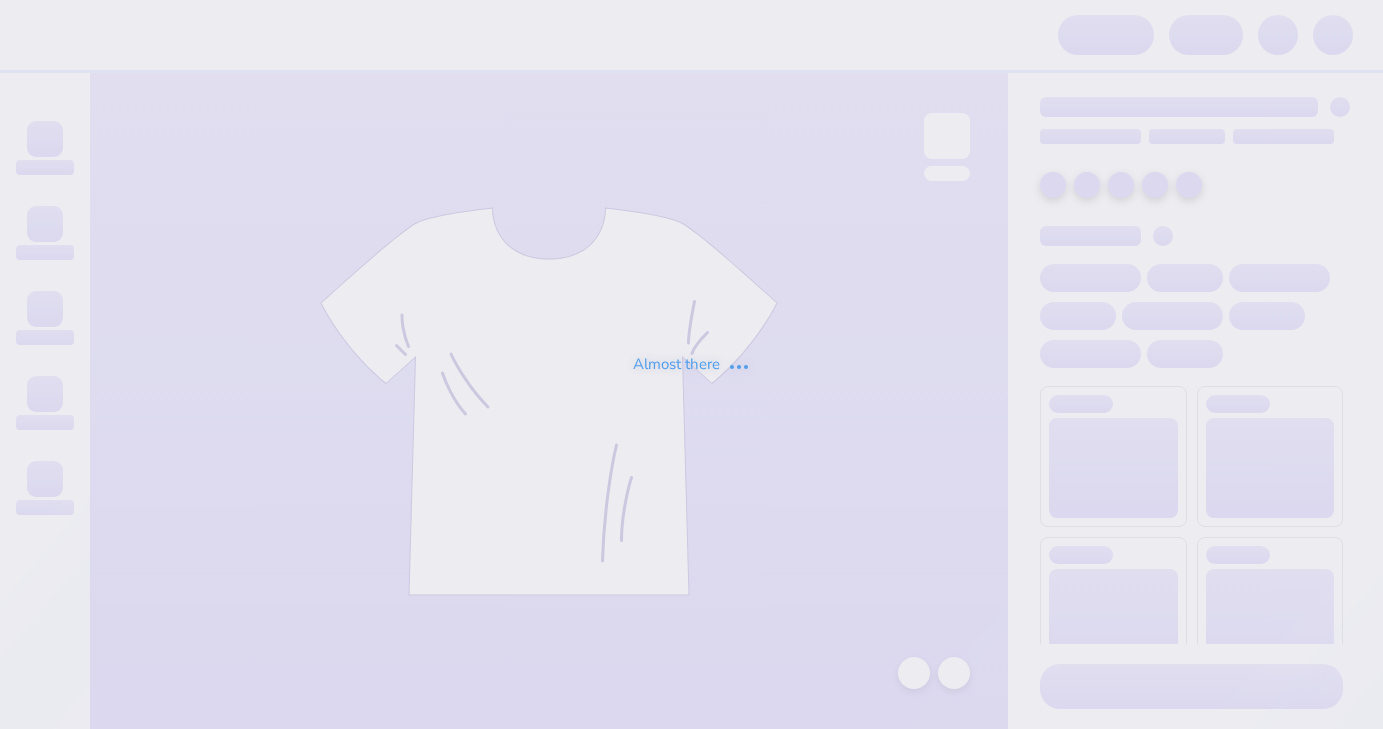 scroll, scrollTop: 0, scrollLeft: 0, axis: both 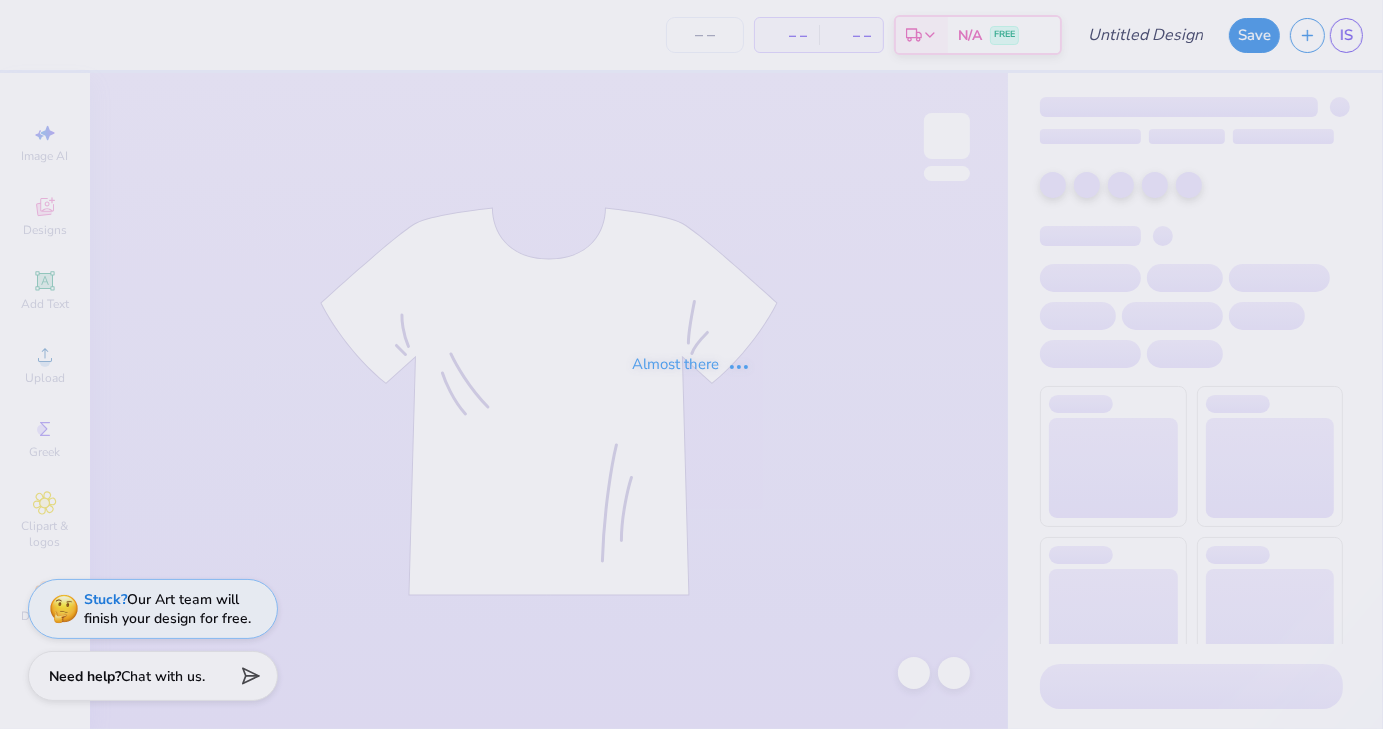 type on "AAEES [UNIVERSITY_NAME] - Genral Merch" 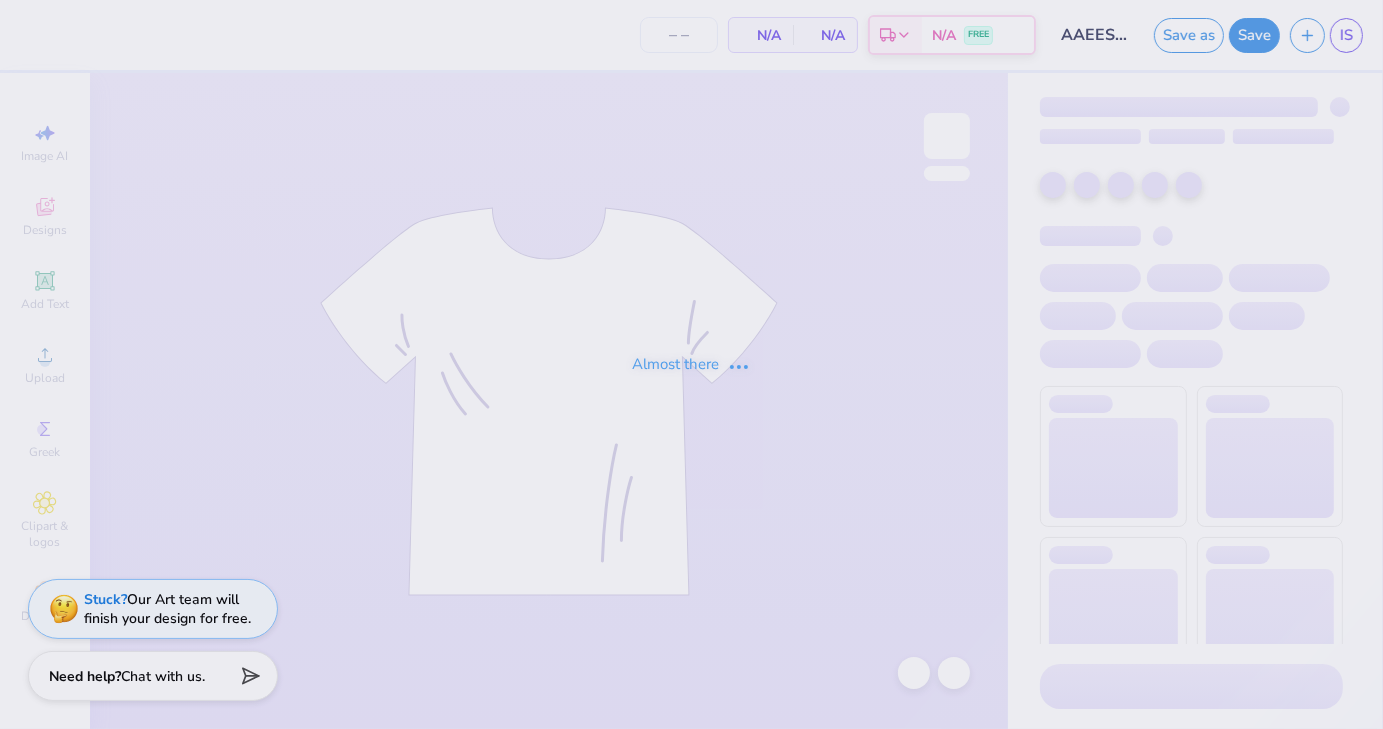 type on "50" 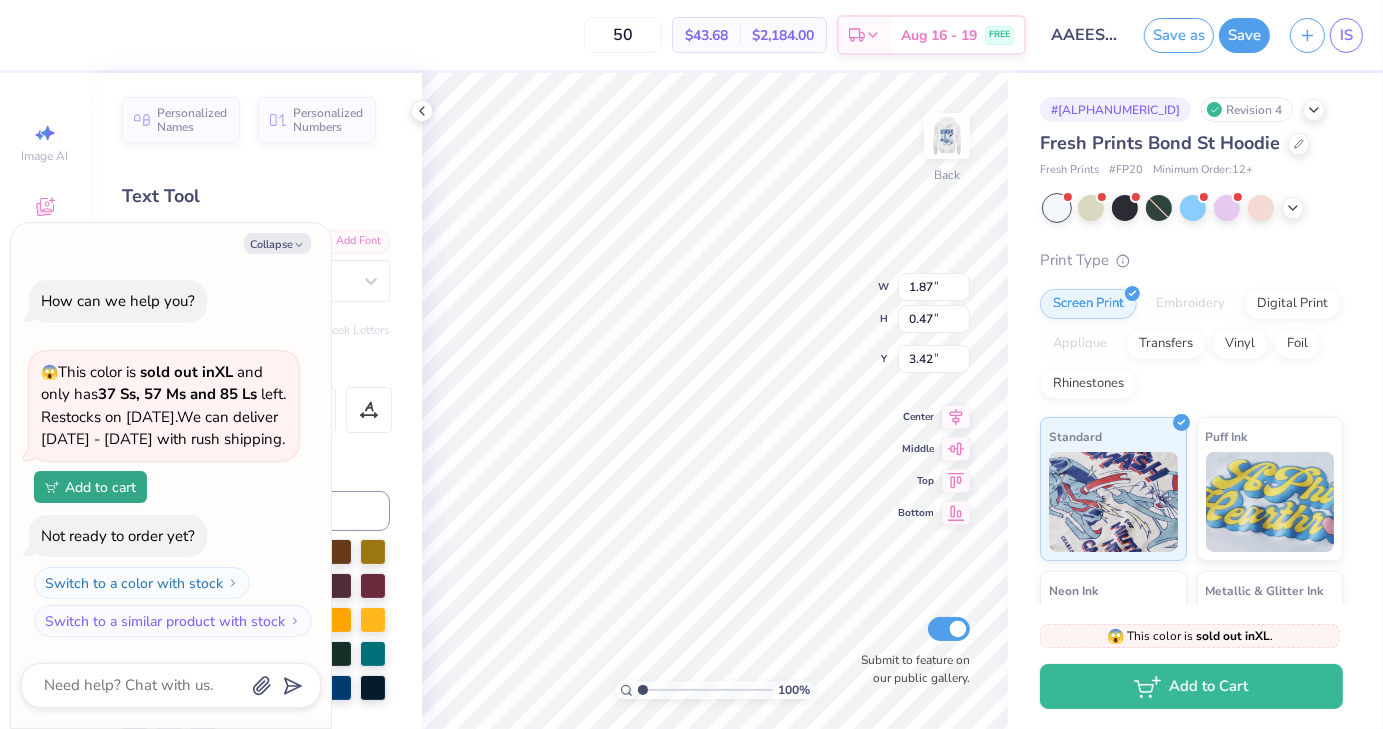 type on "x" 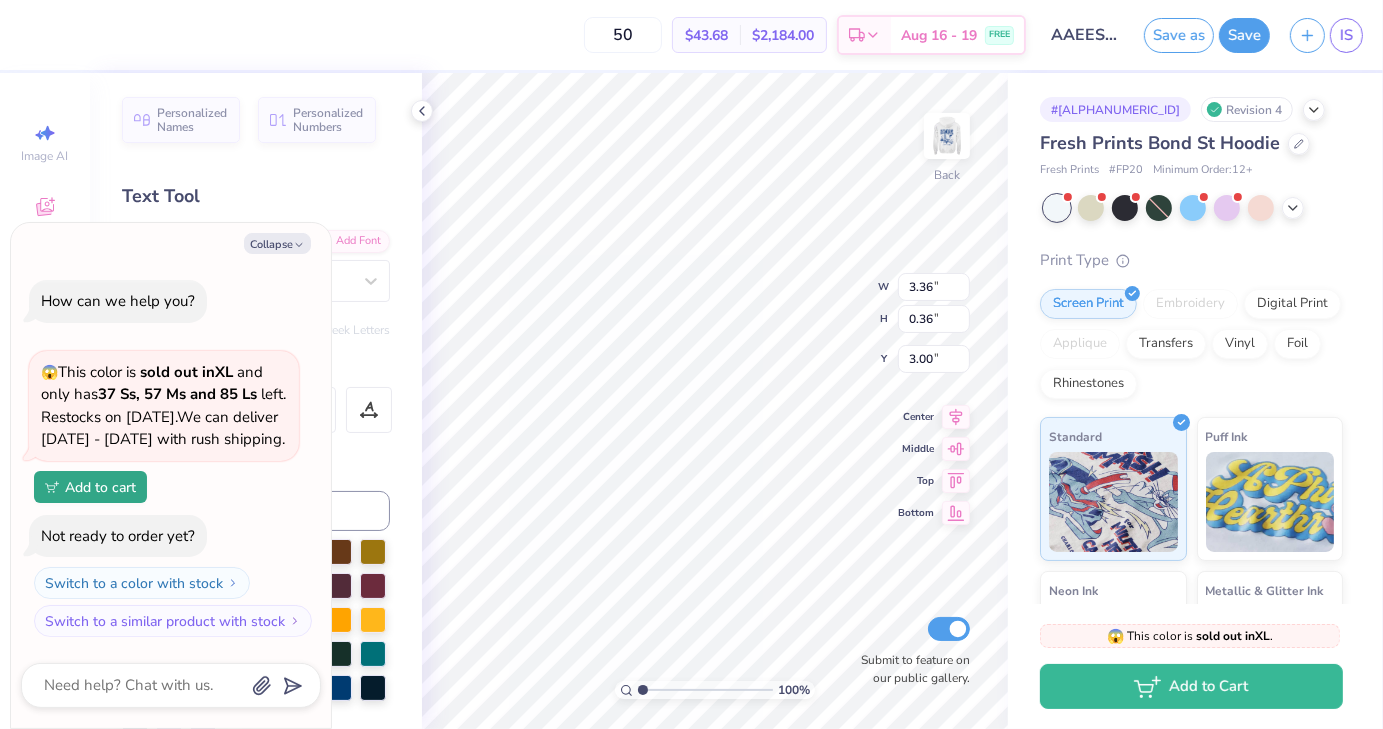 type on "x" 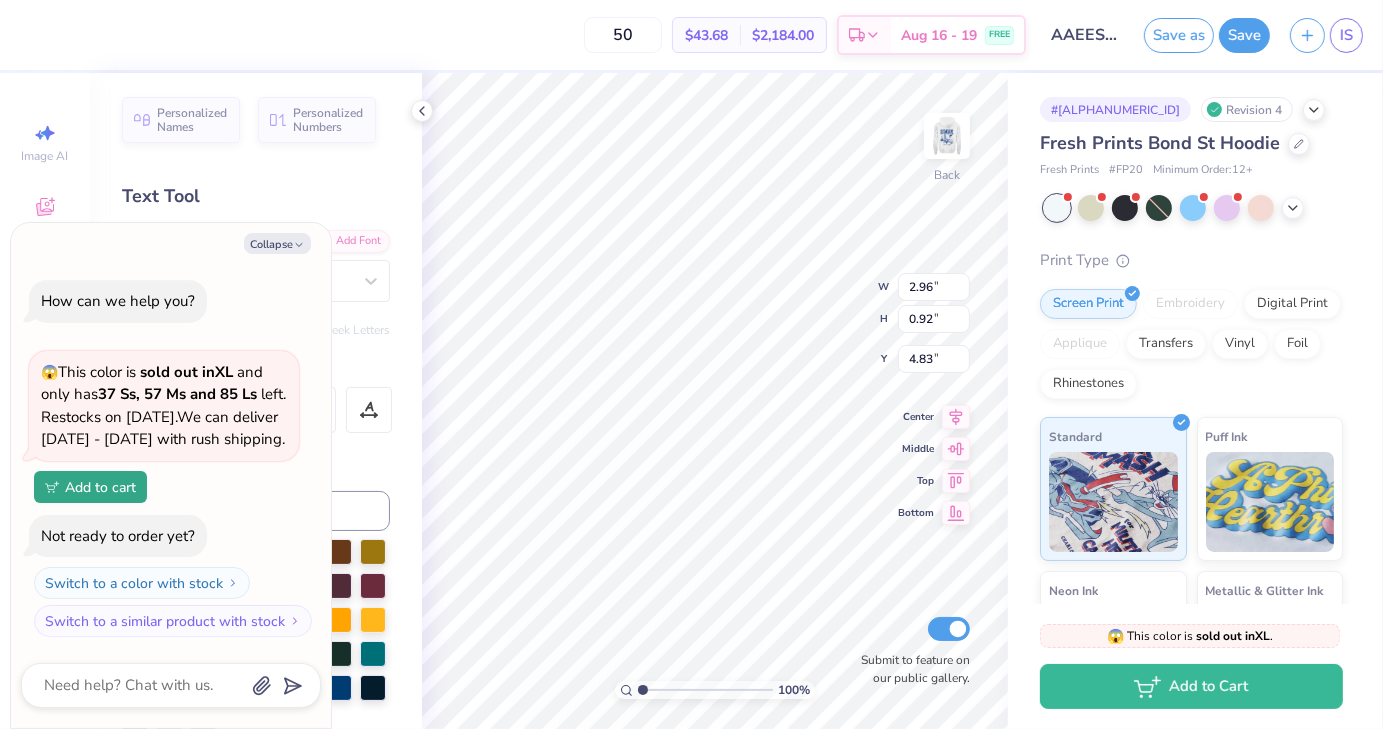 type on "x" 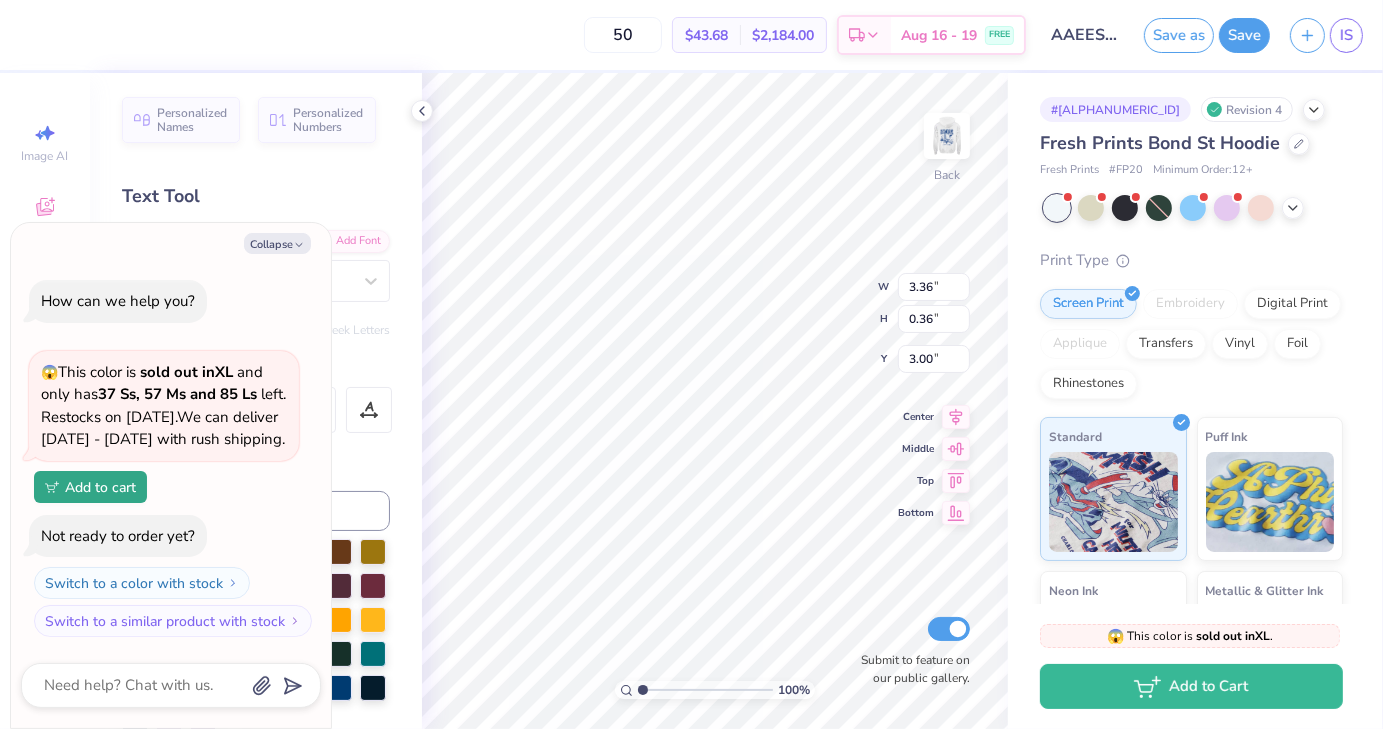 type on "x" 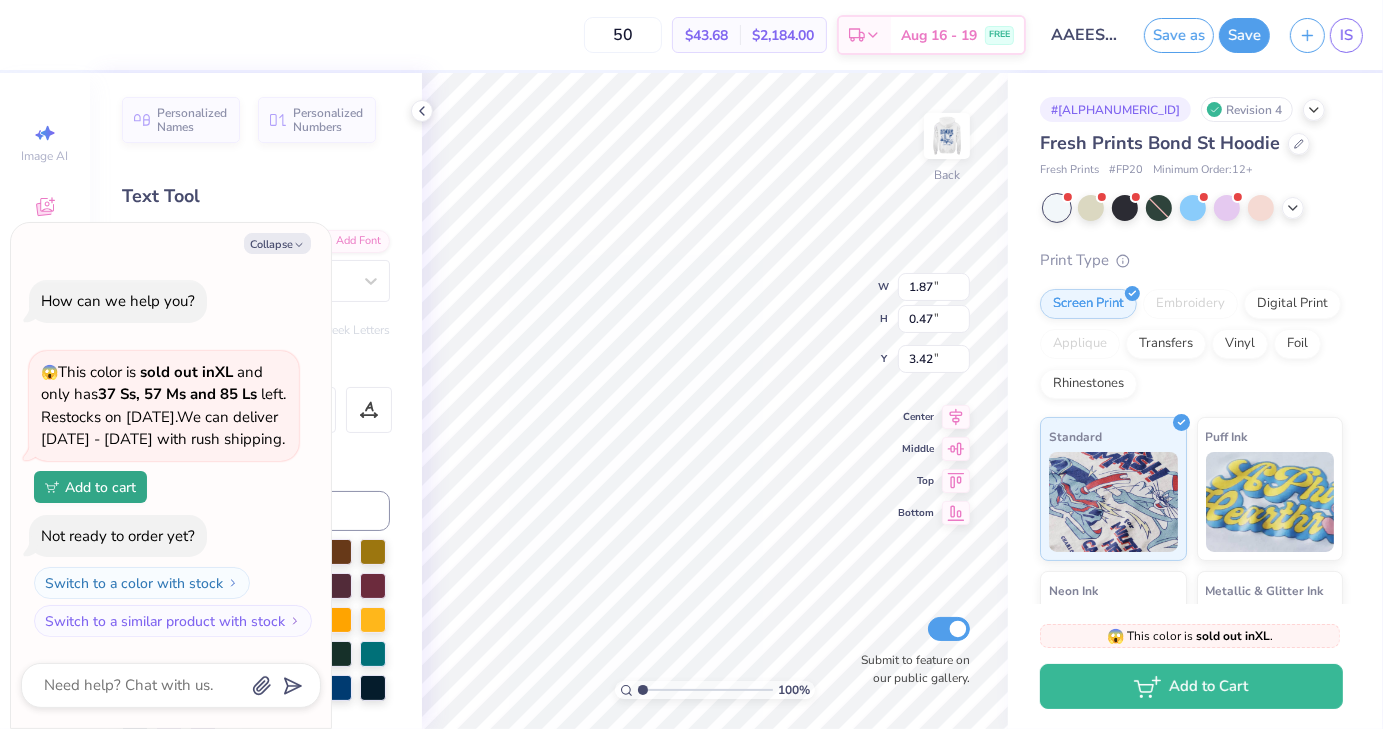 type on "x" 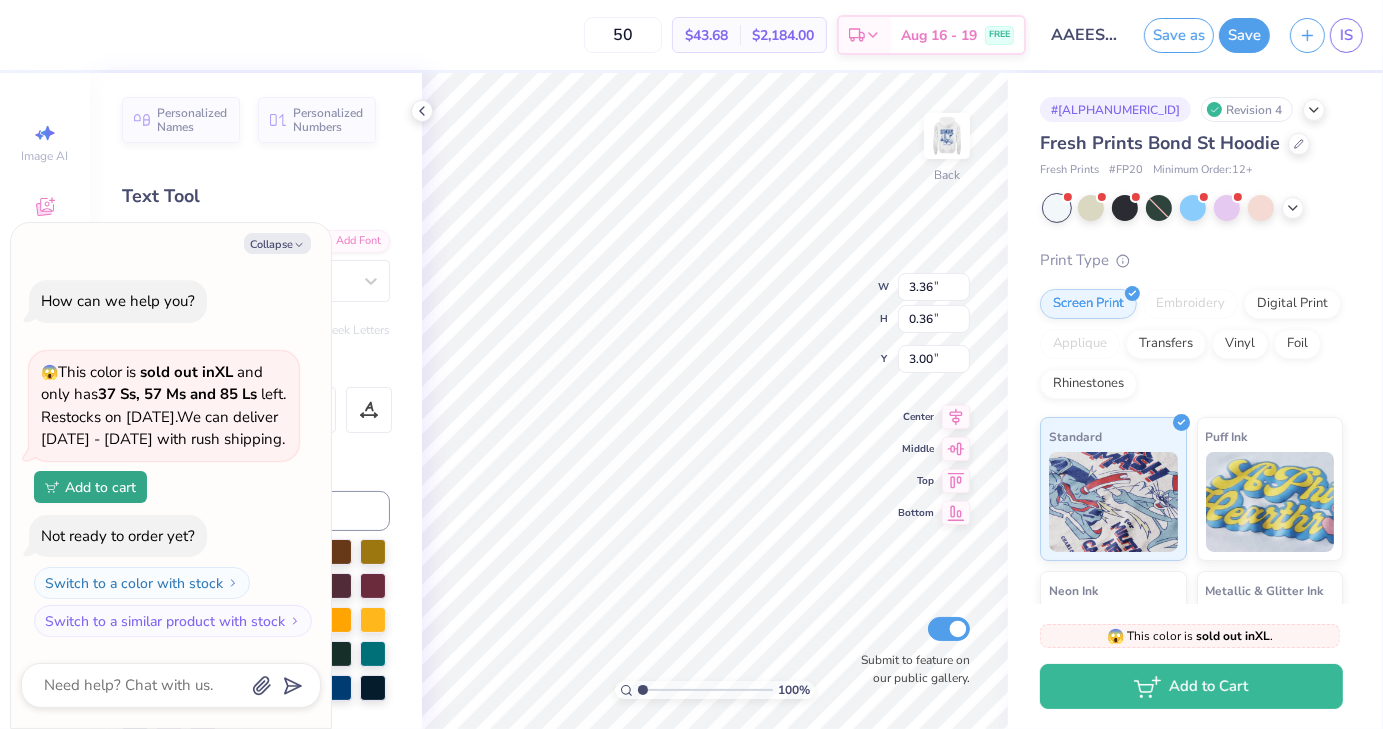type on "x" 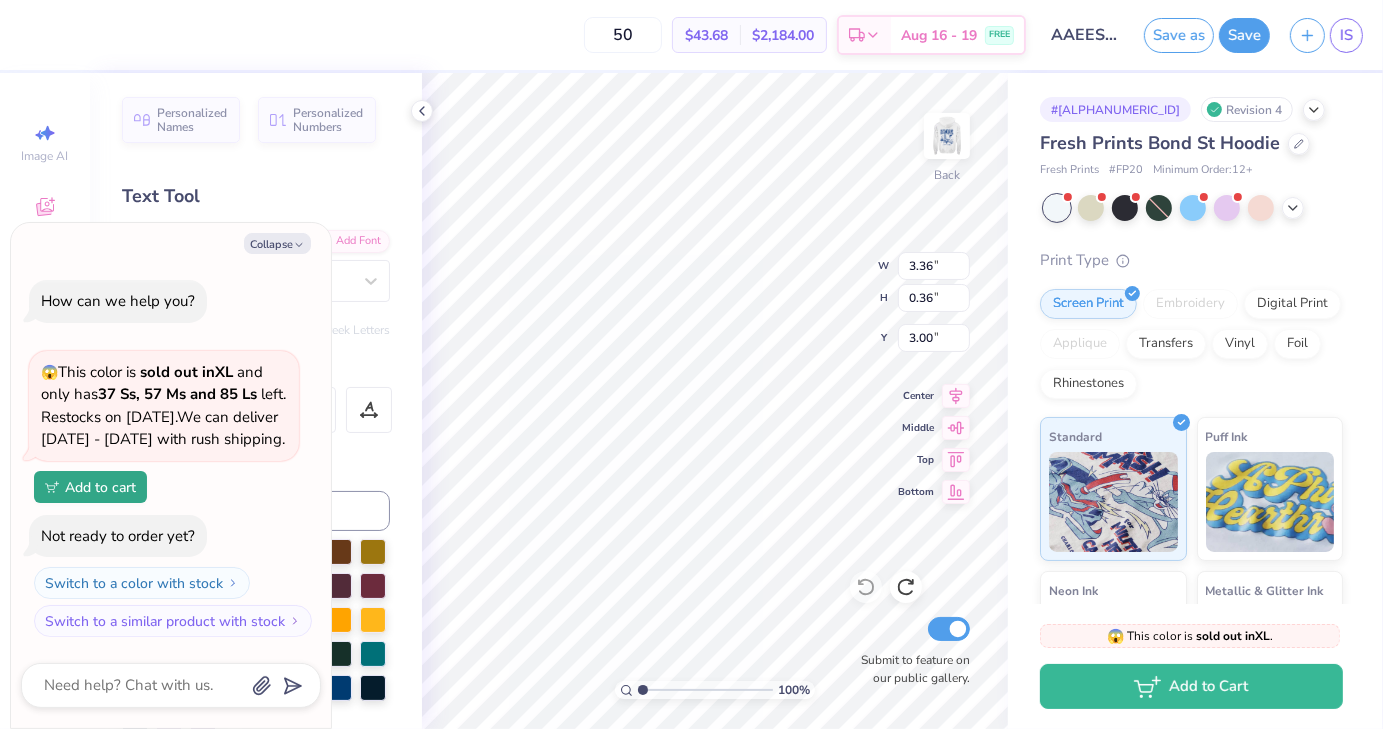 type on "x" 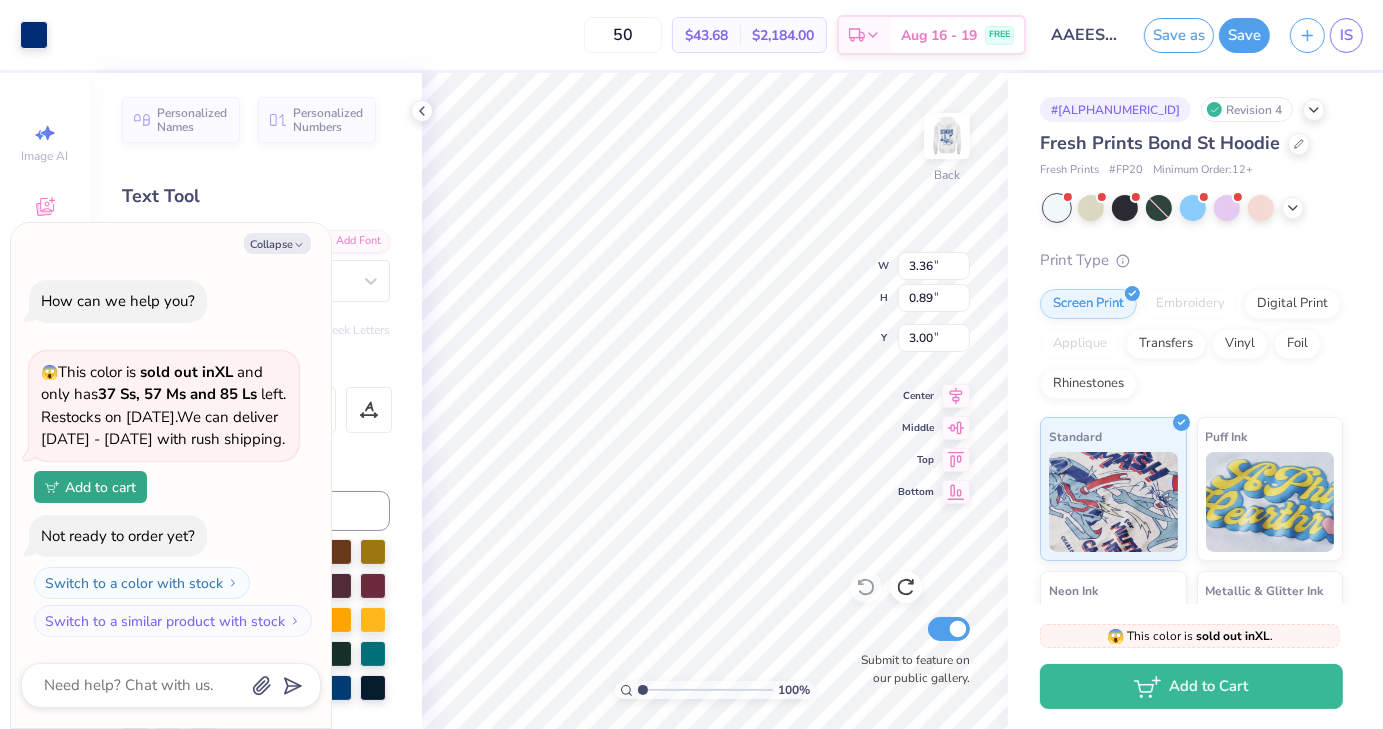 type on "x" 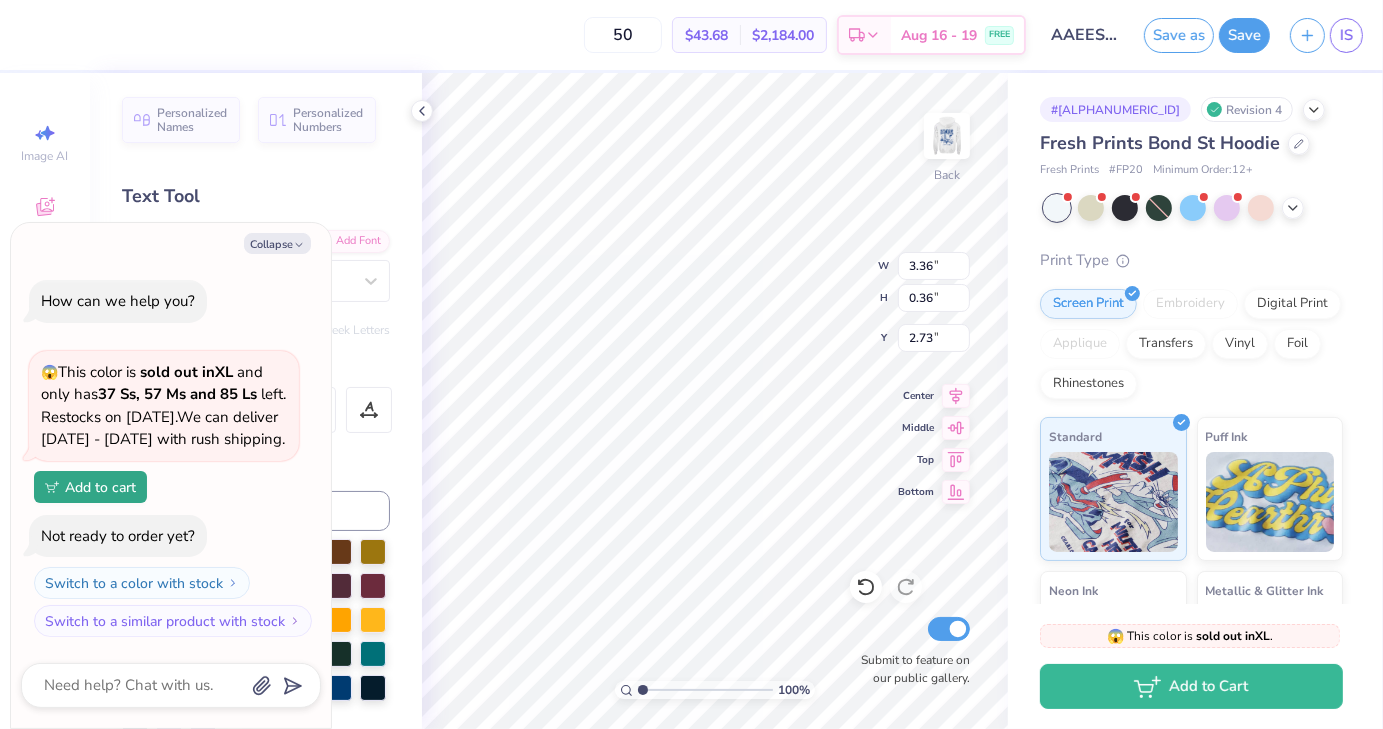 type on "x" 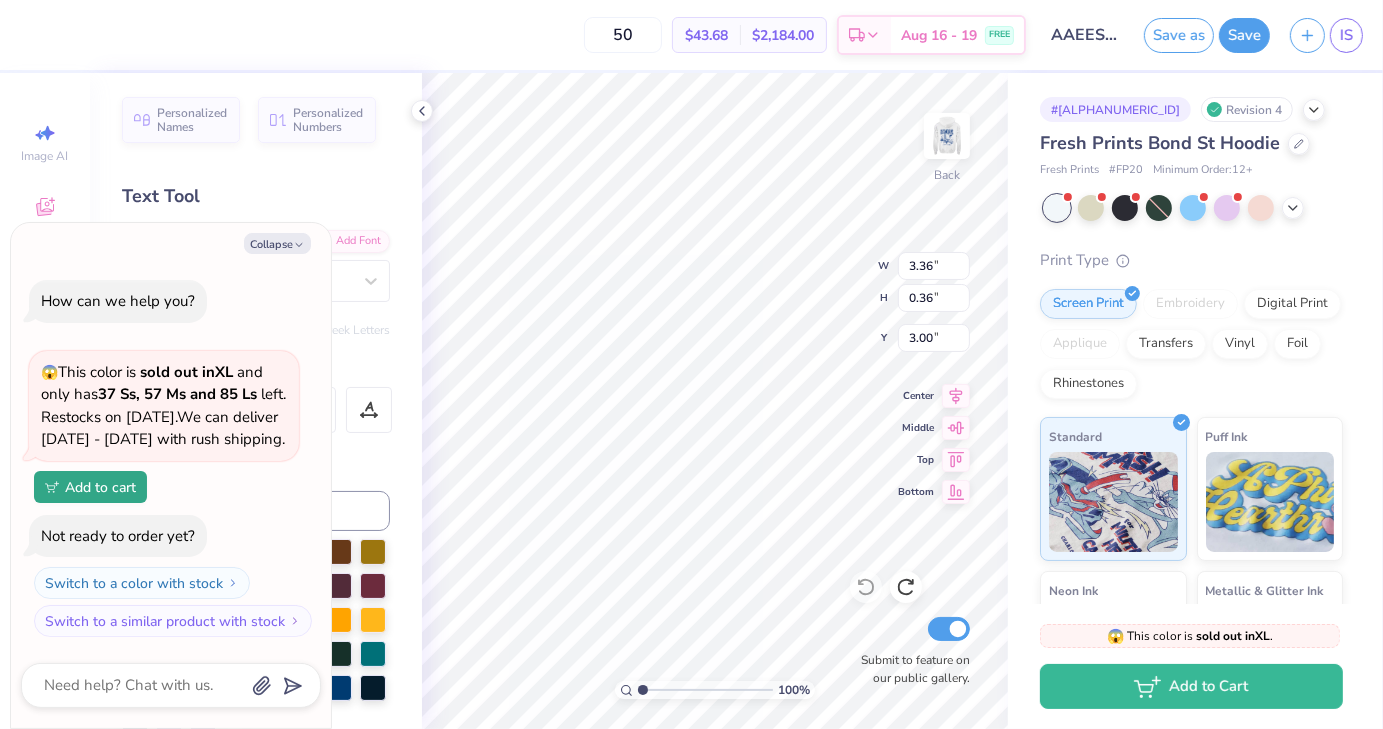 type on "x" 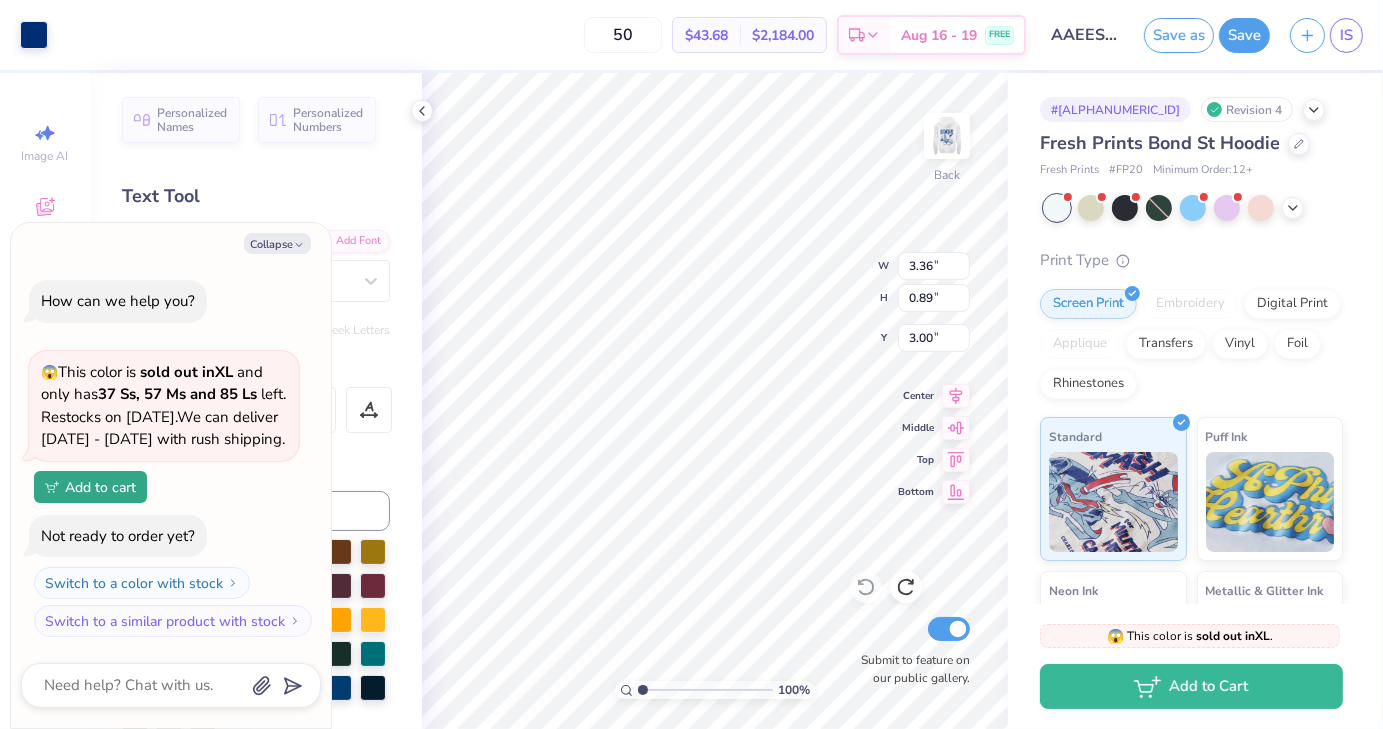 type on "x" 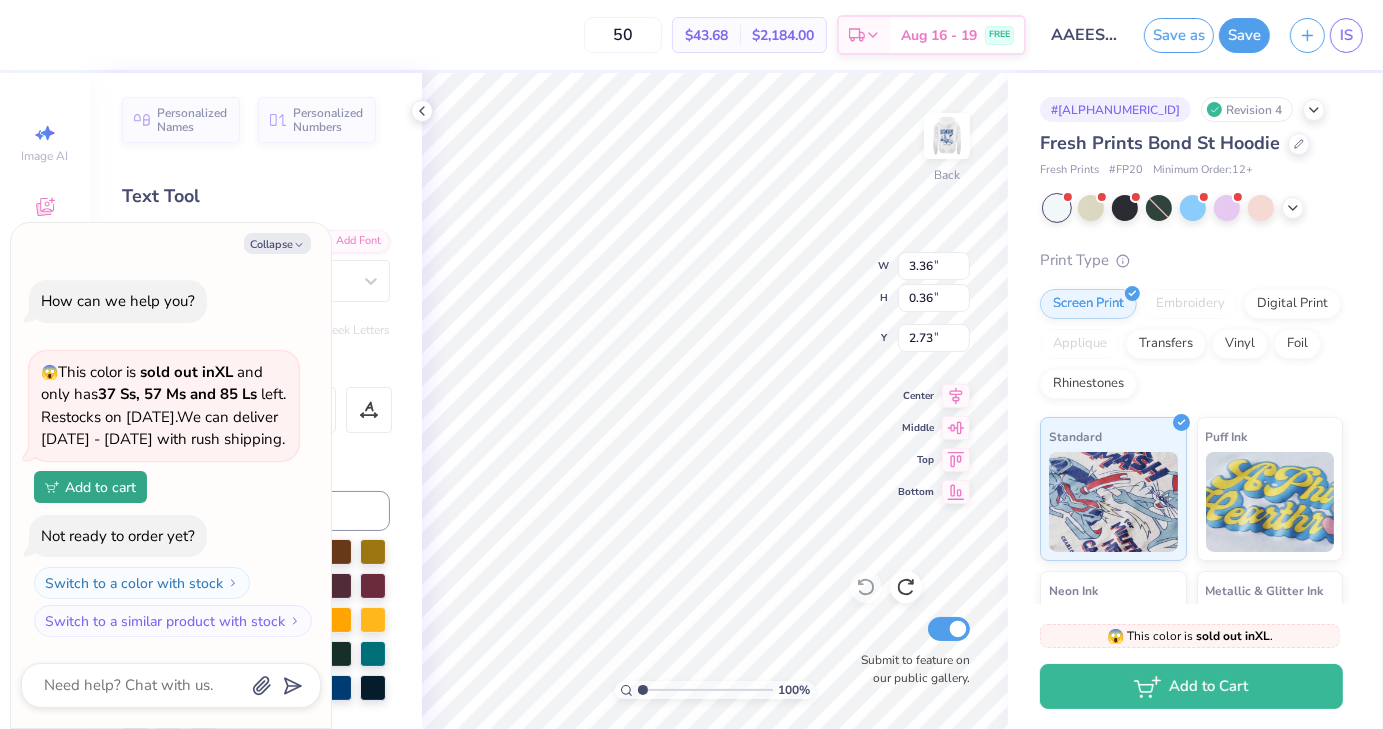 type on "x" 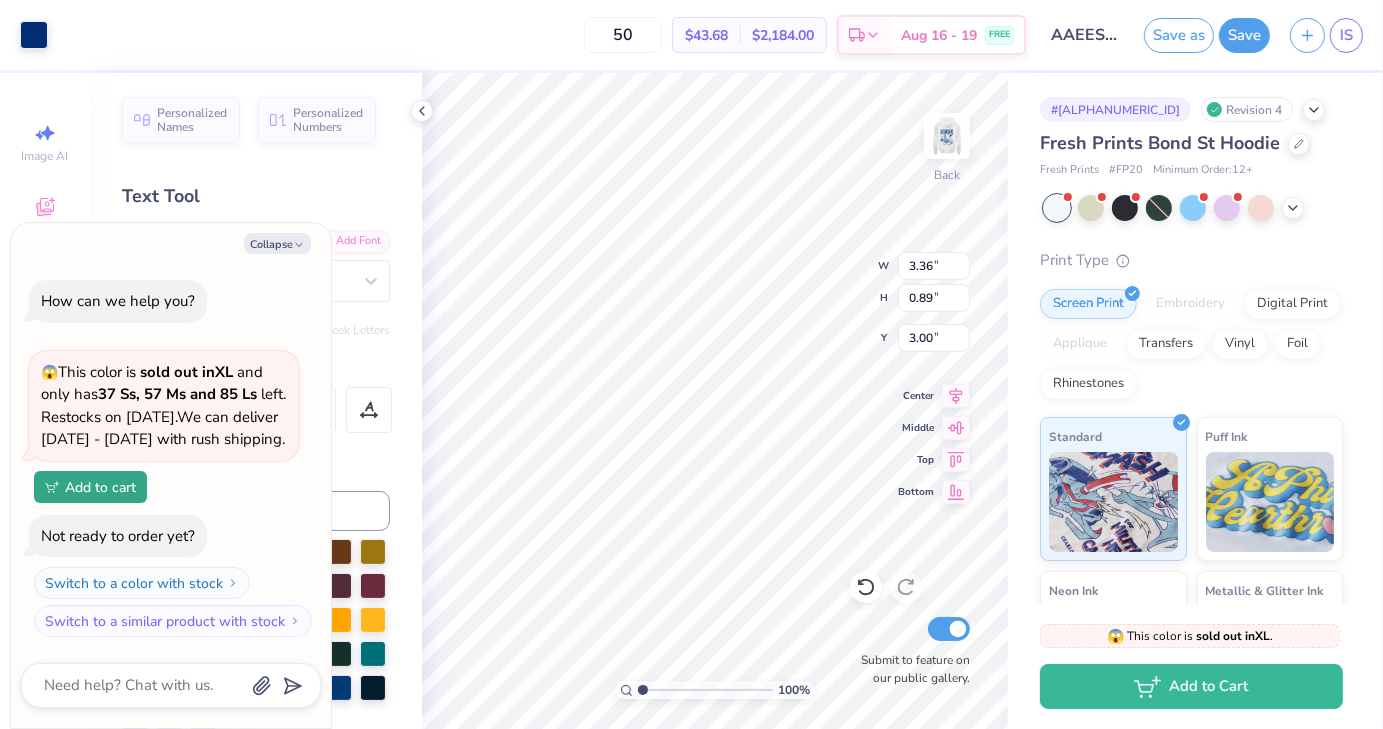 type on "x" 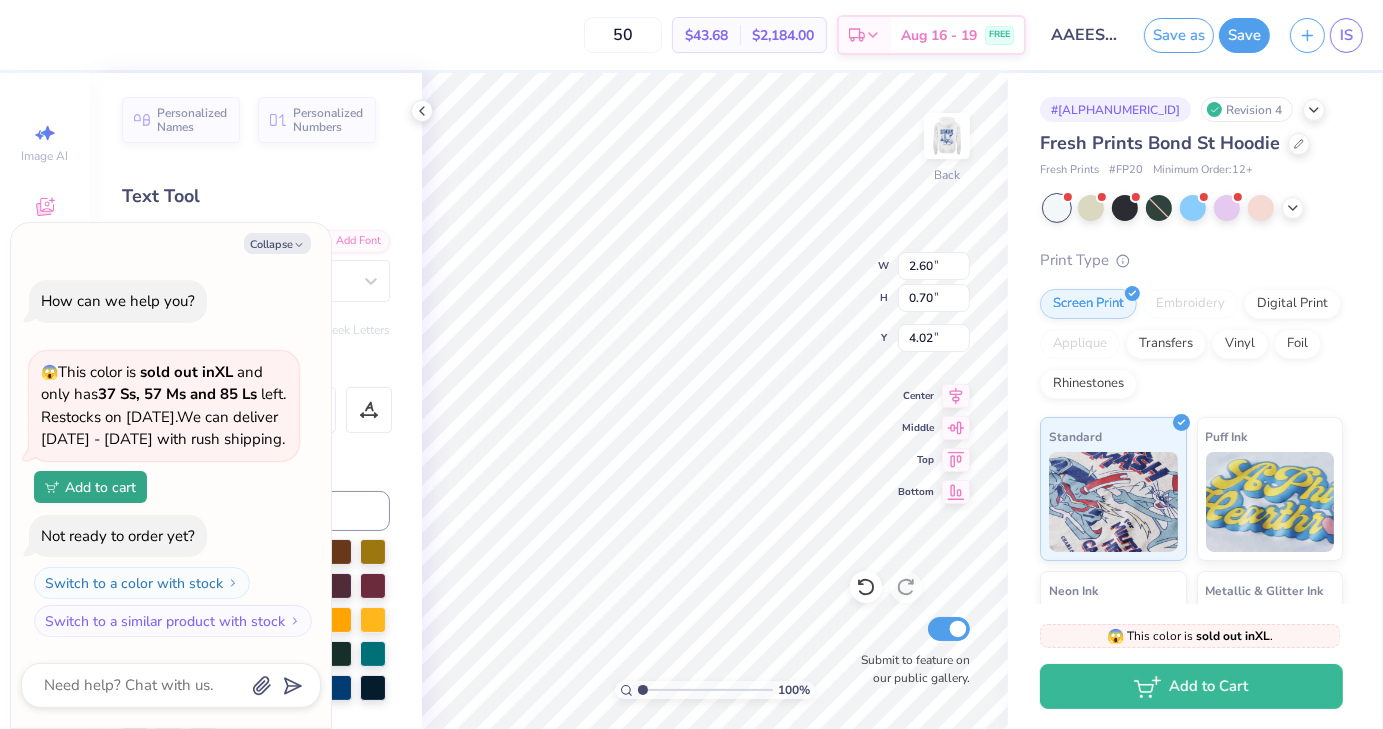 type on "x" 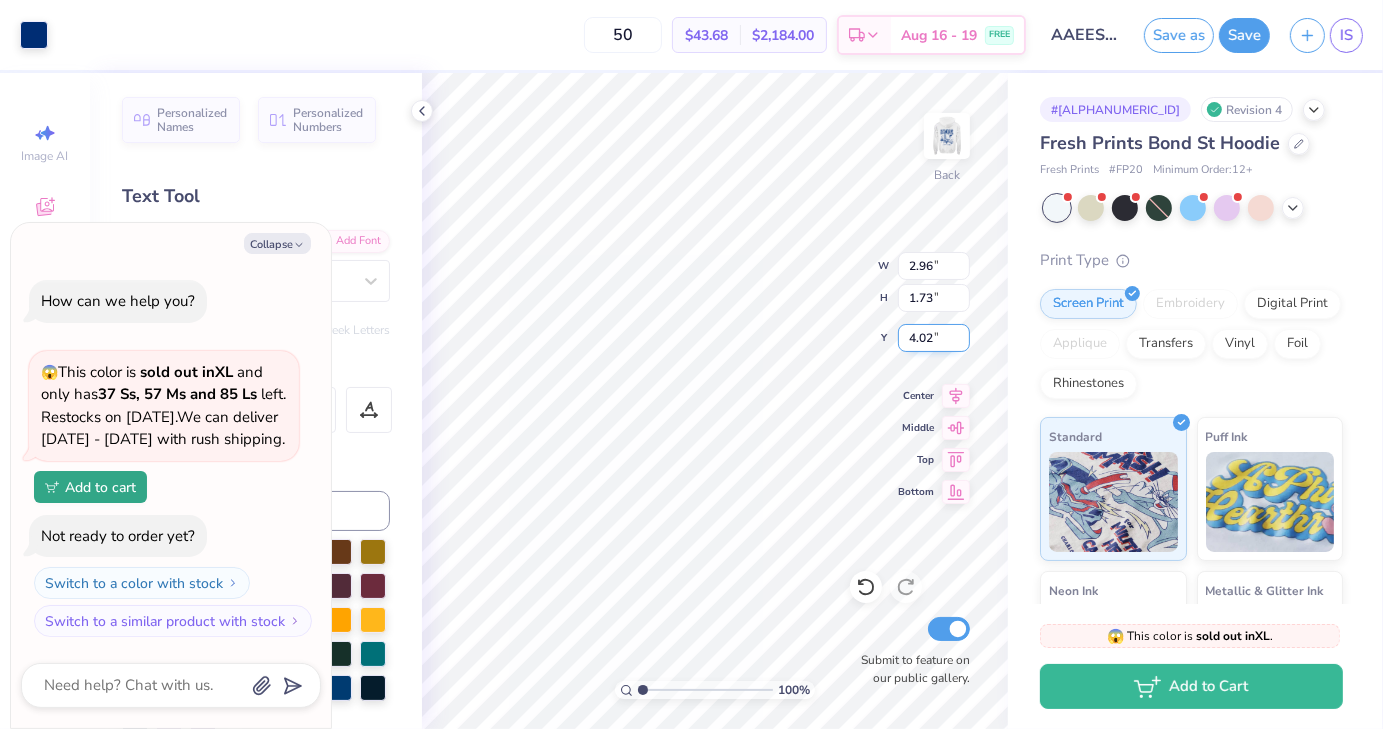 type on "x" 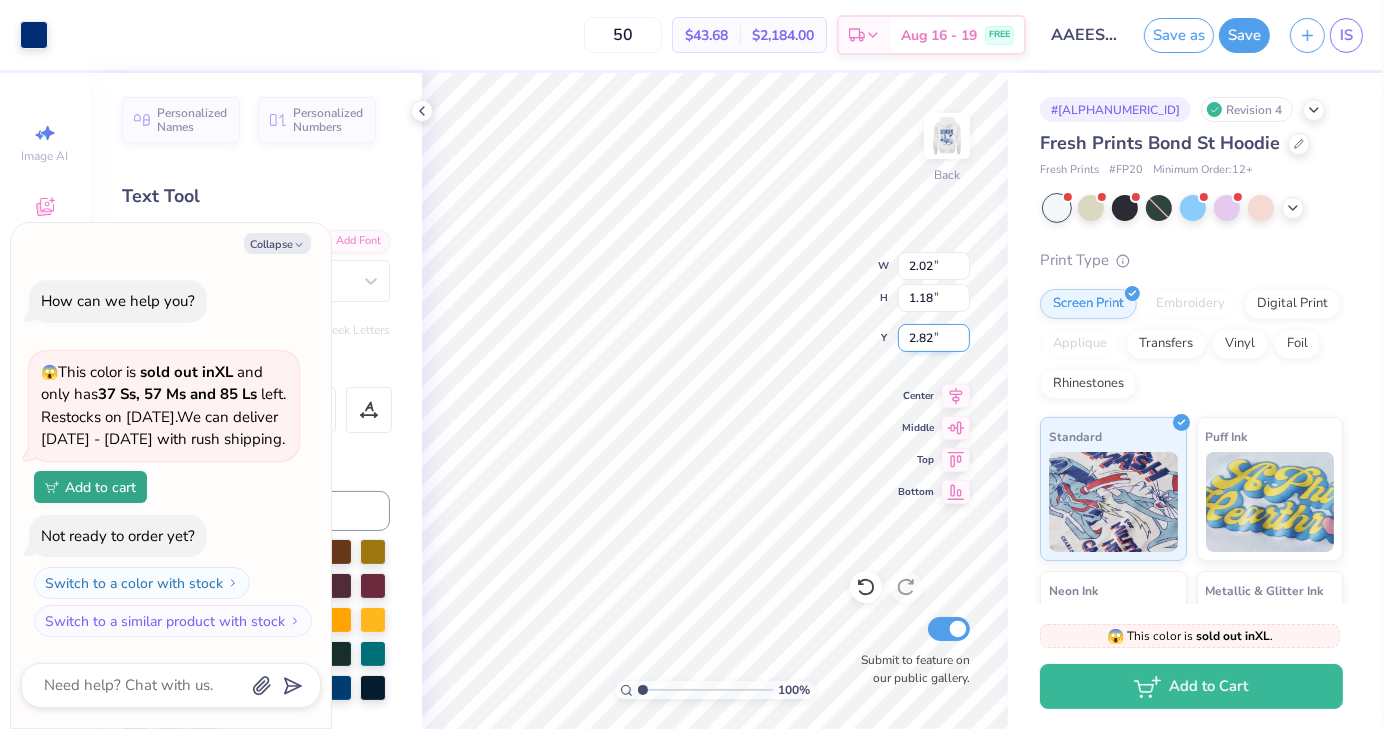 type on "x" 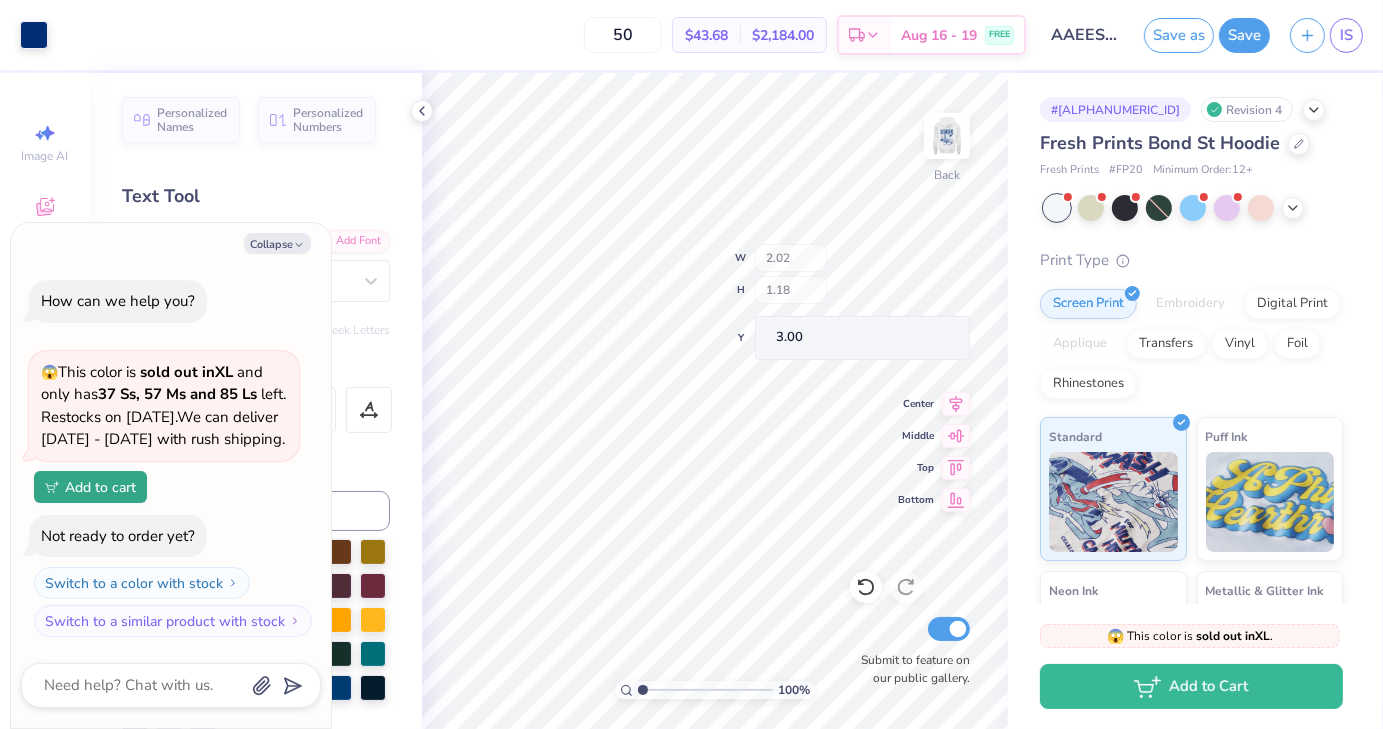 click on "100  % Back W 2.02 H 1.18 Y 3.00 Center Middle Top Bottom Submit to feature on our public gallery." at bounding box center [715, 401] 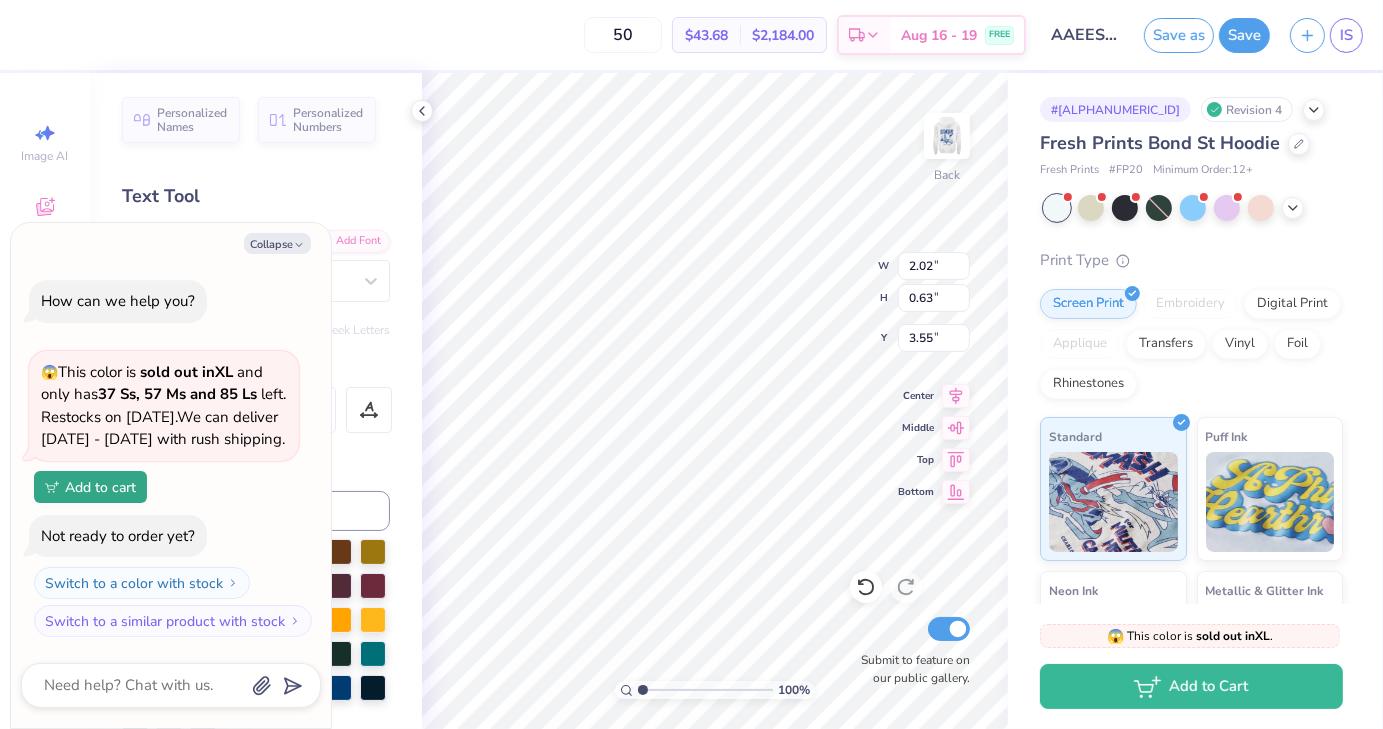 type on "x" 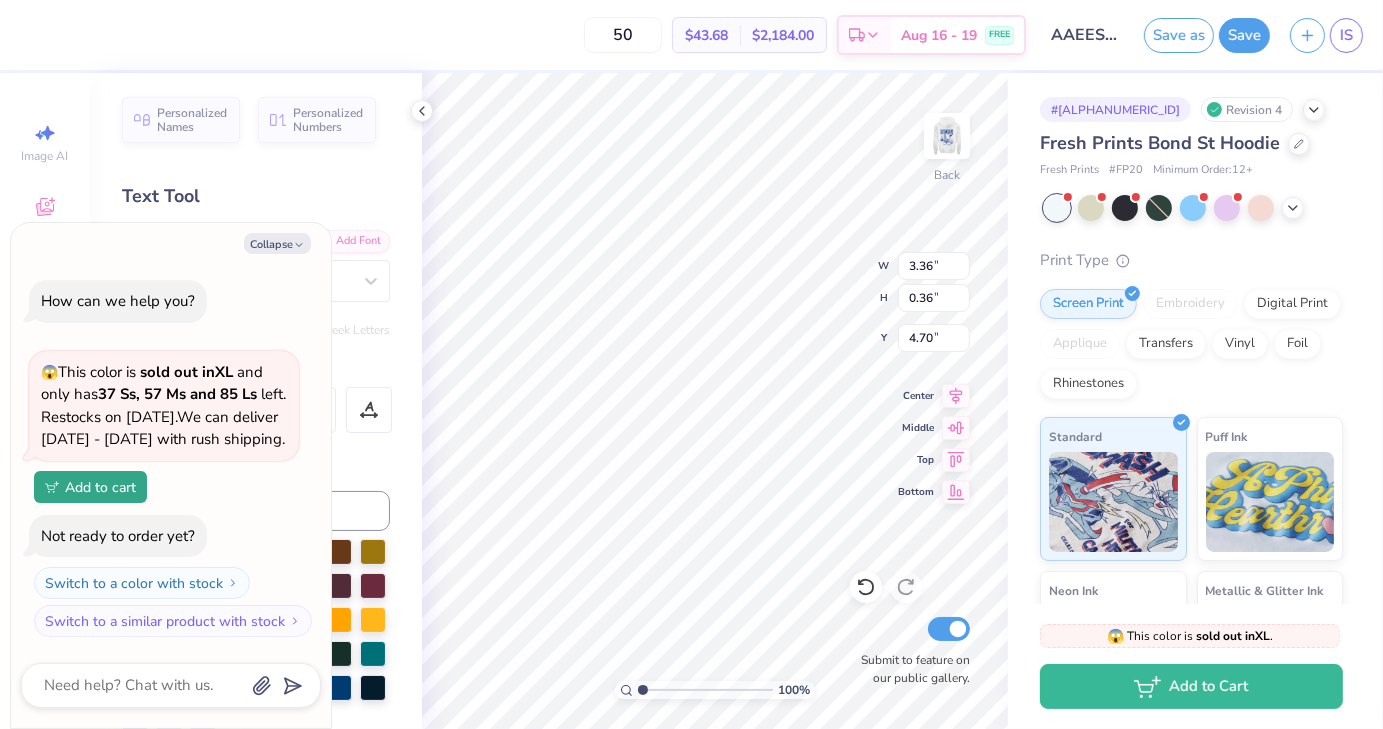 type on "x" 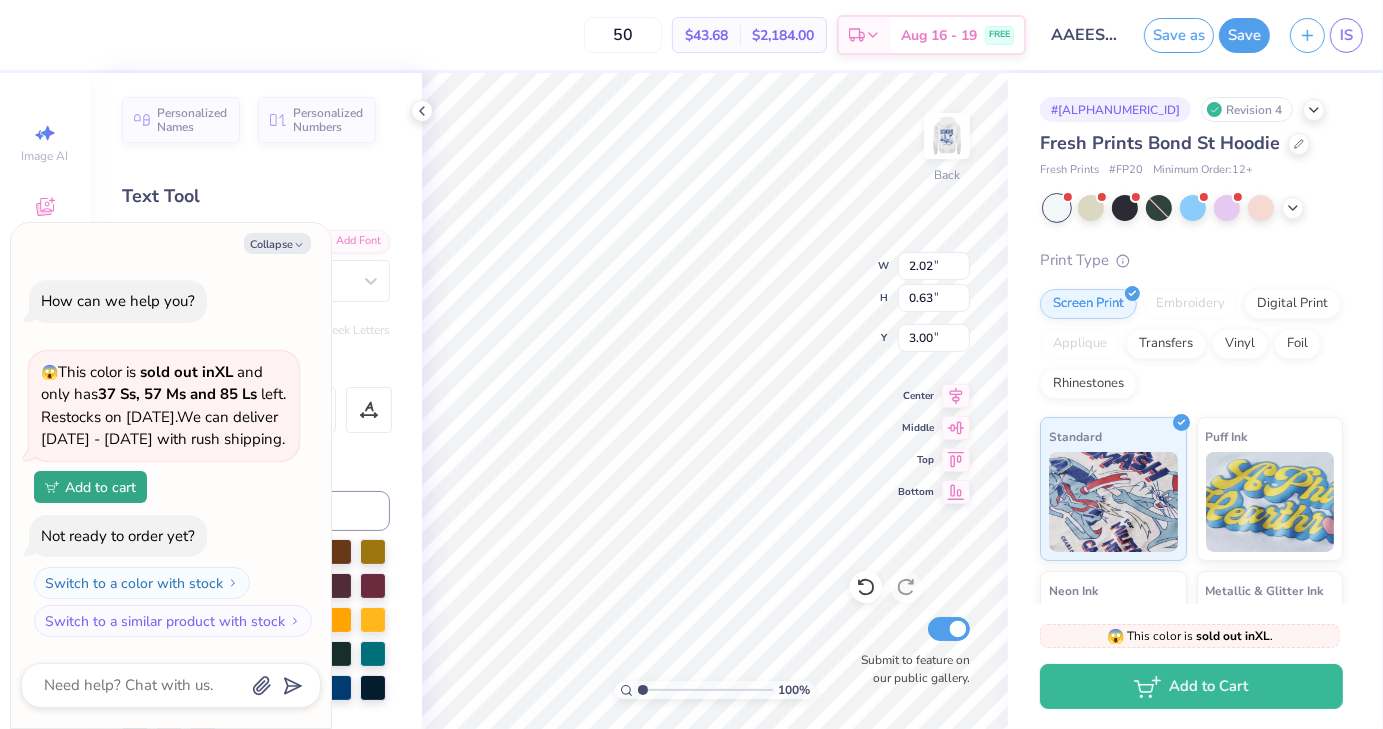 type on "x" 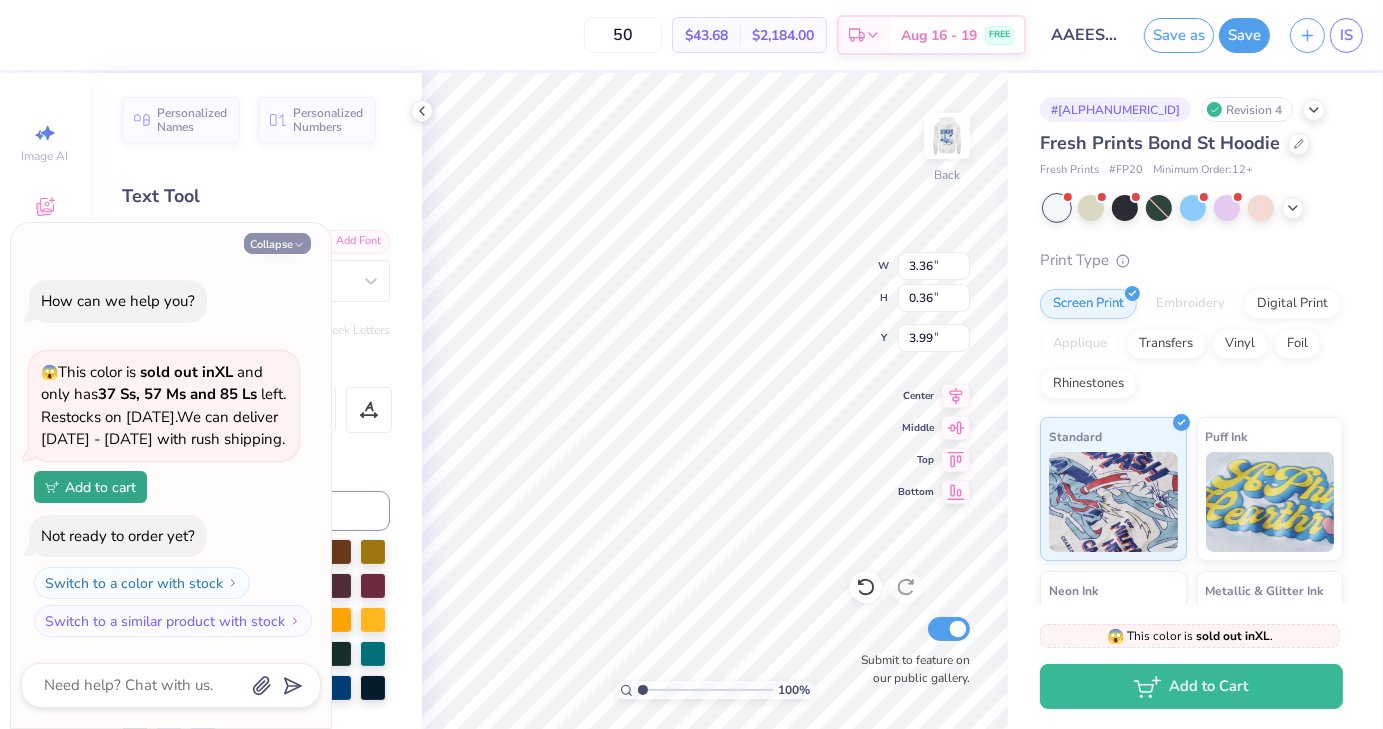 click on "Collapse" at bounding box center (277, 243) 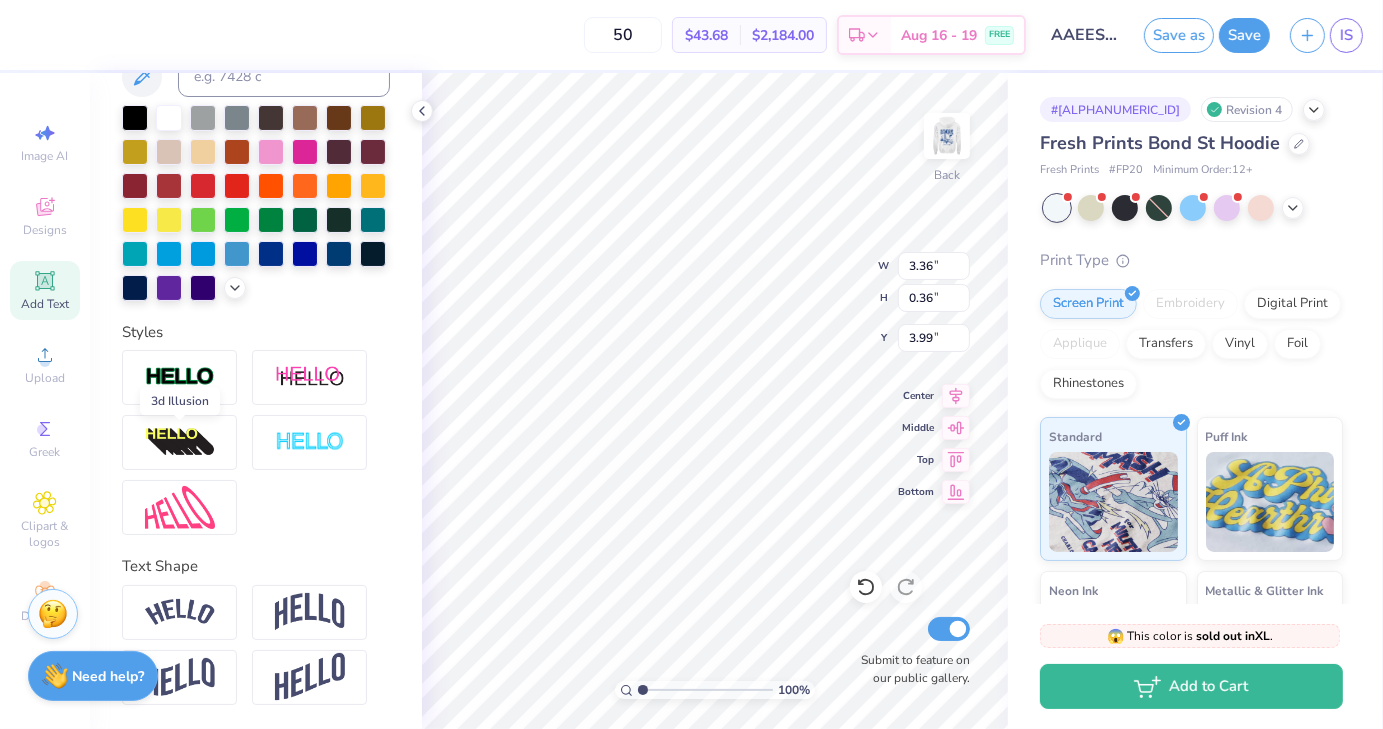 scroll, scrollTop: 0, scrollLeft: 0, axis: both 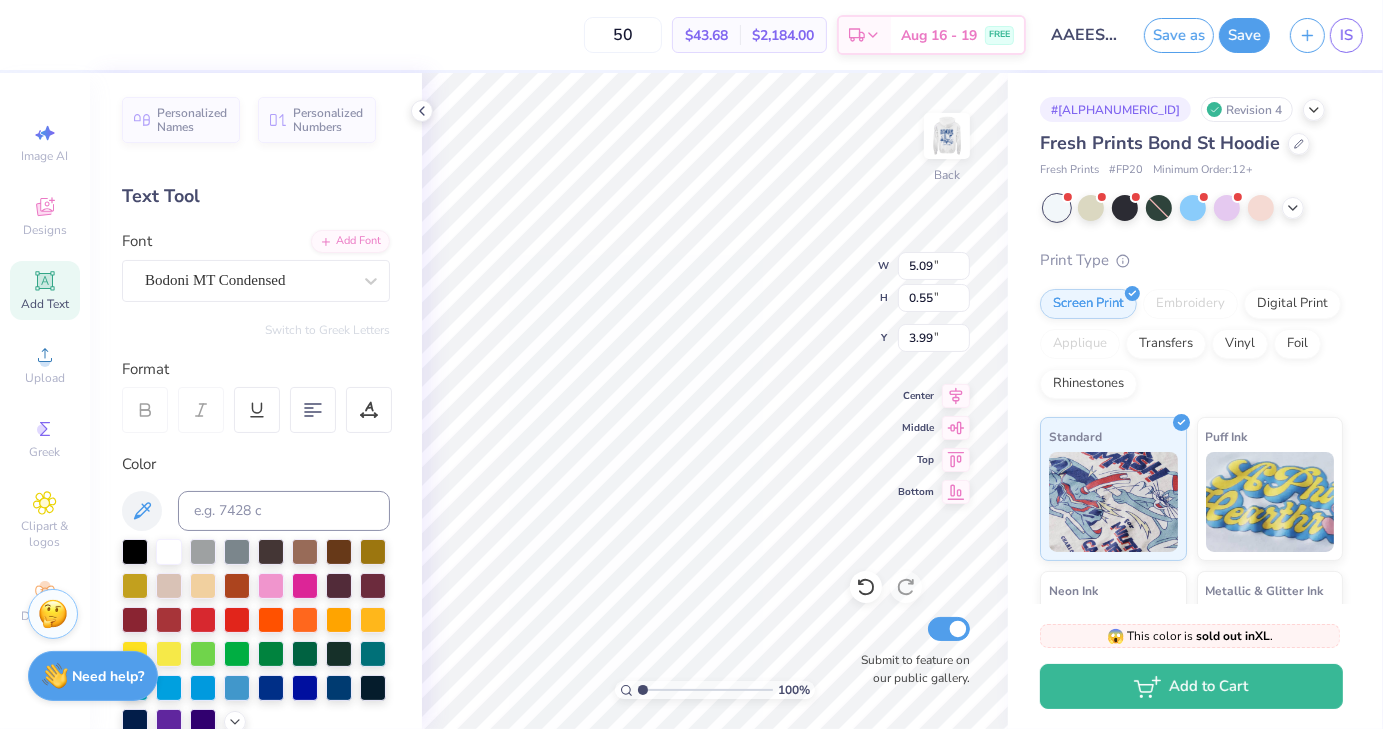 type on "5.09" 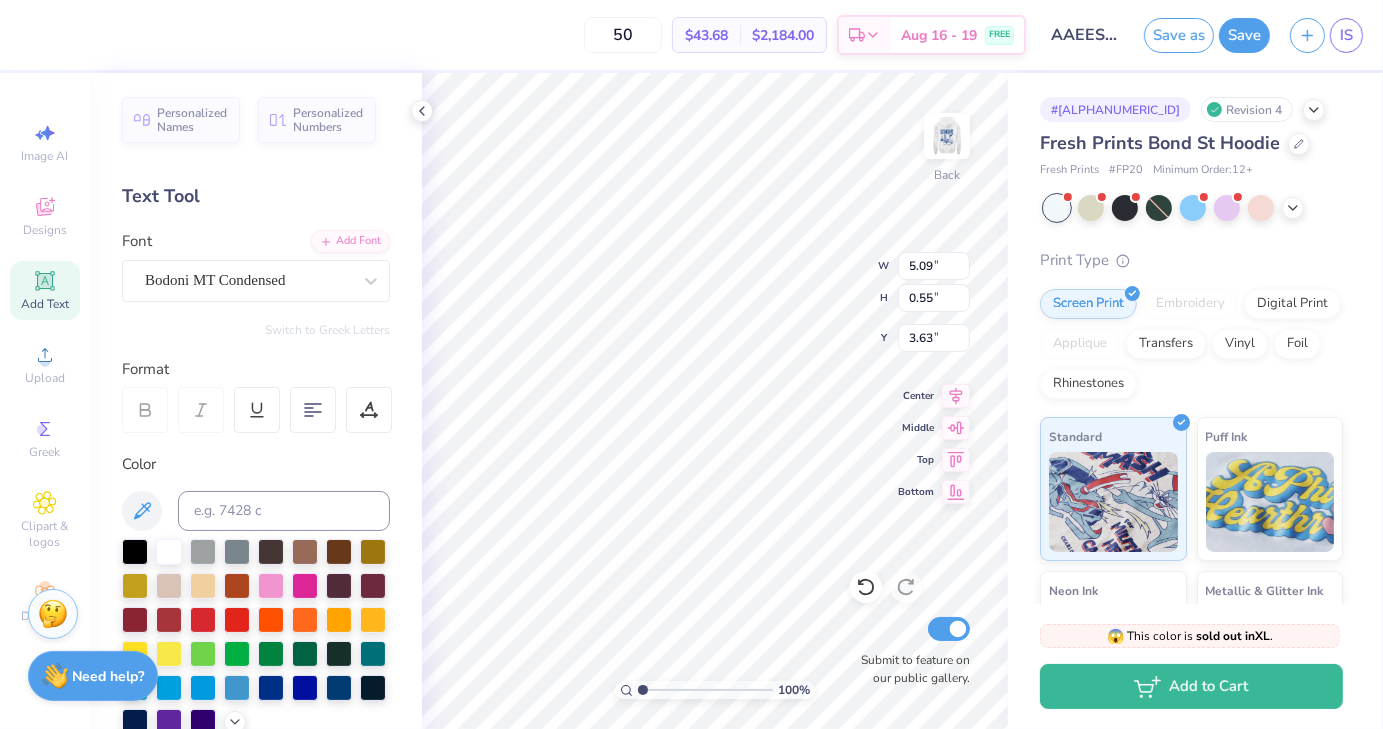 type on "3.63" 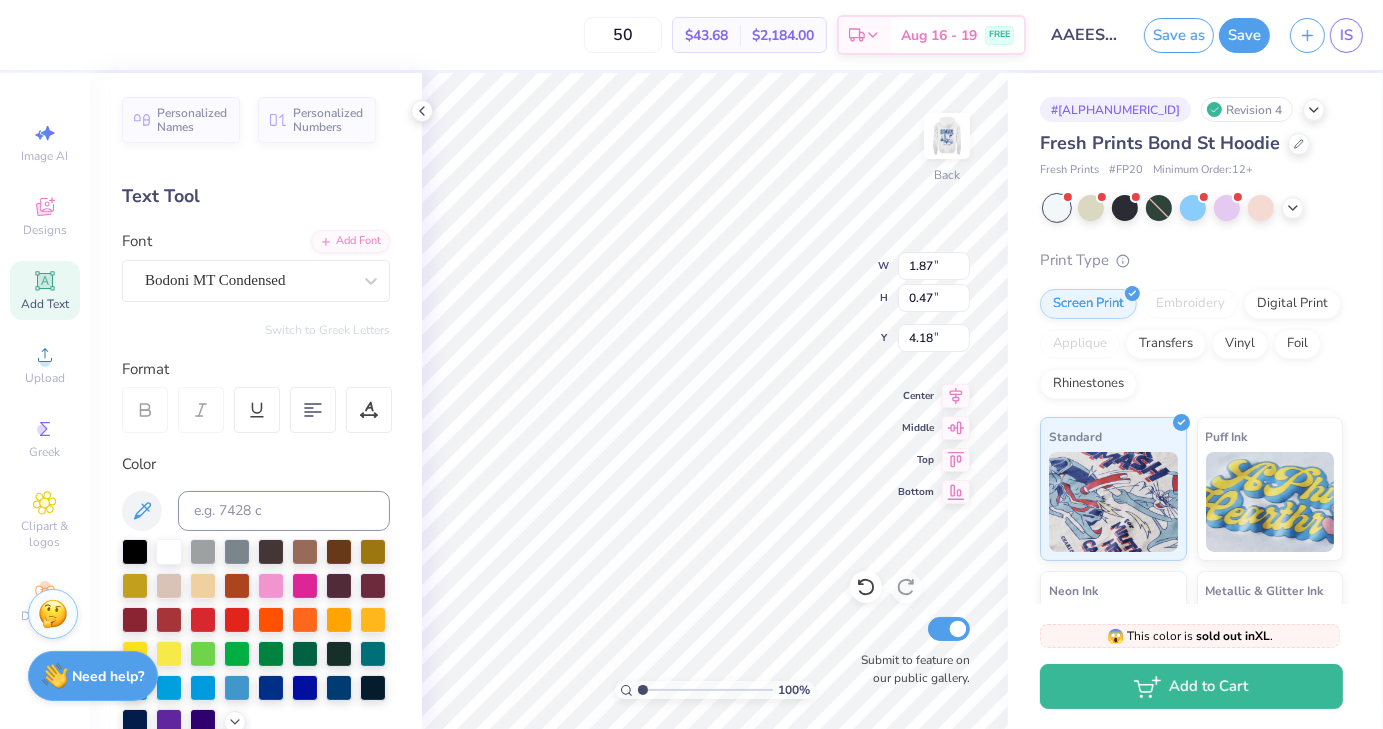 type on "4.18" 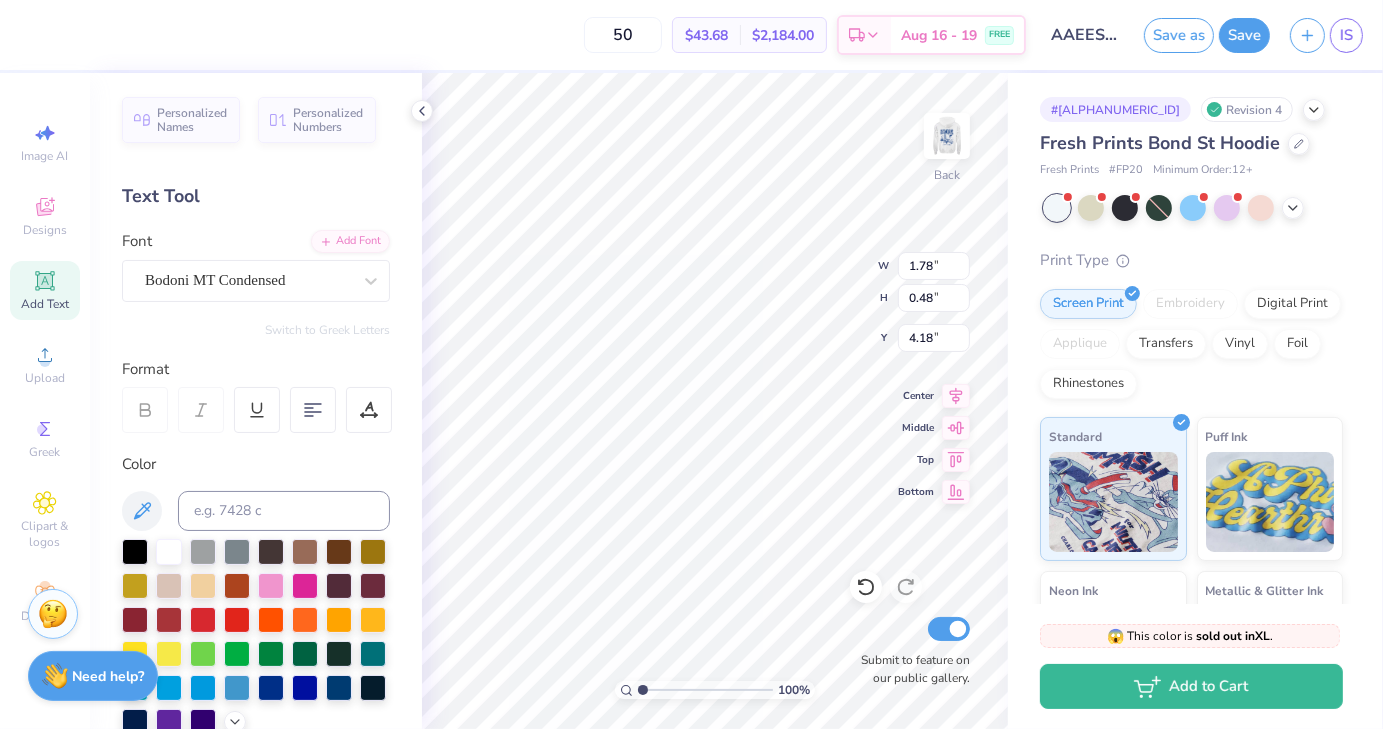 type on "1.78" 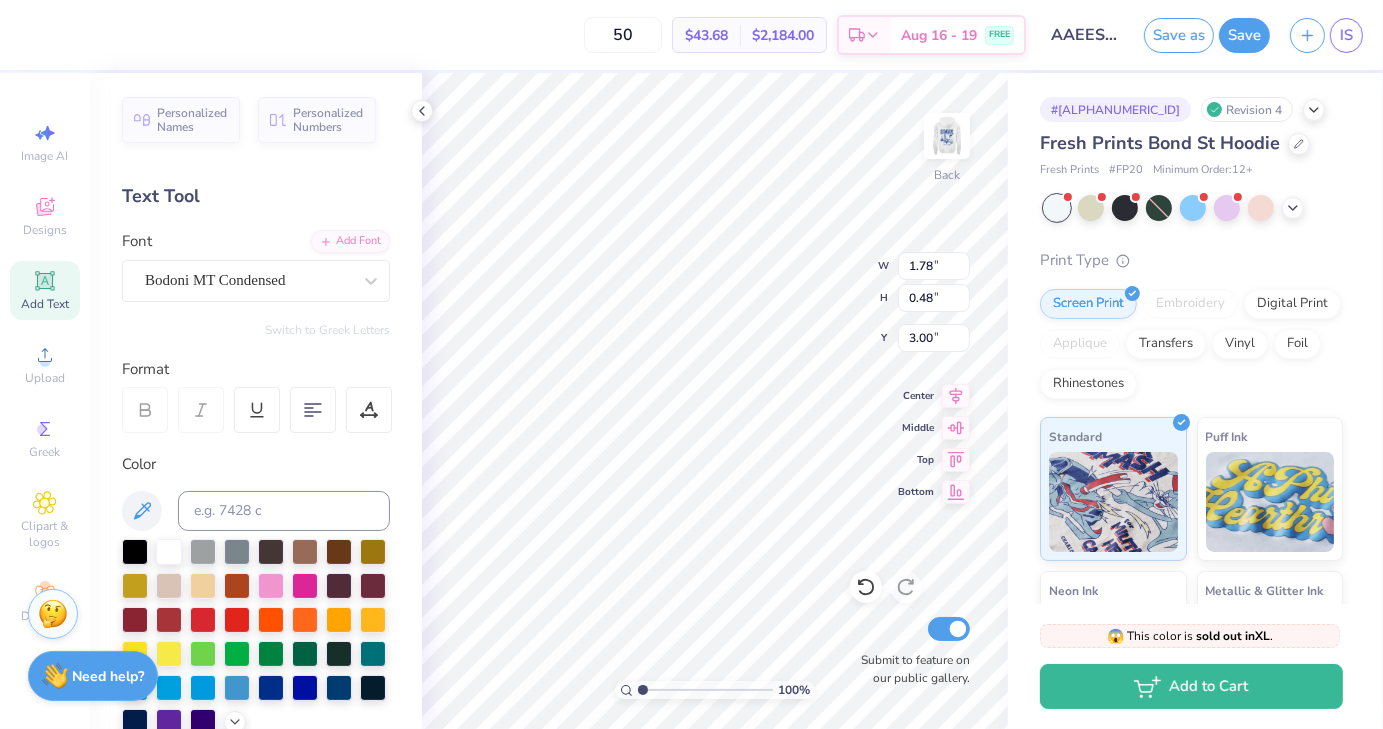 type on "2.02" 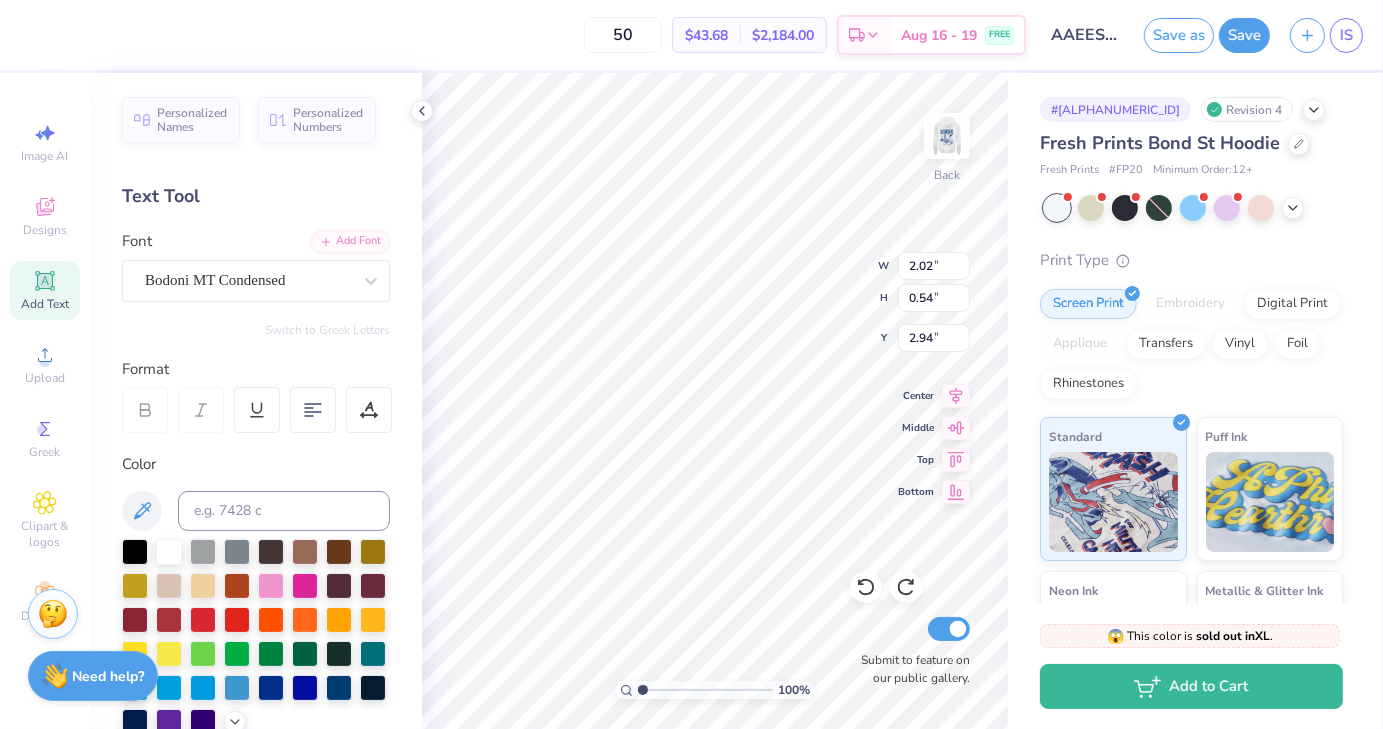 type on "1.78" 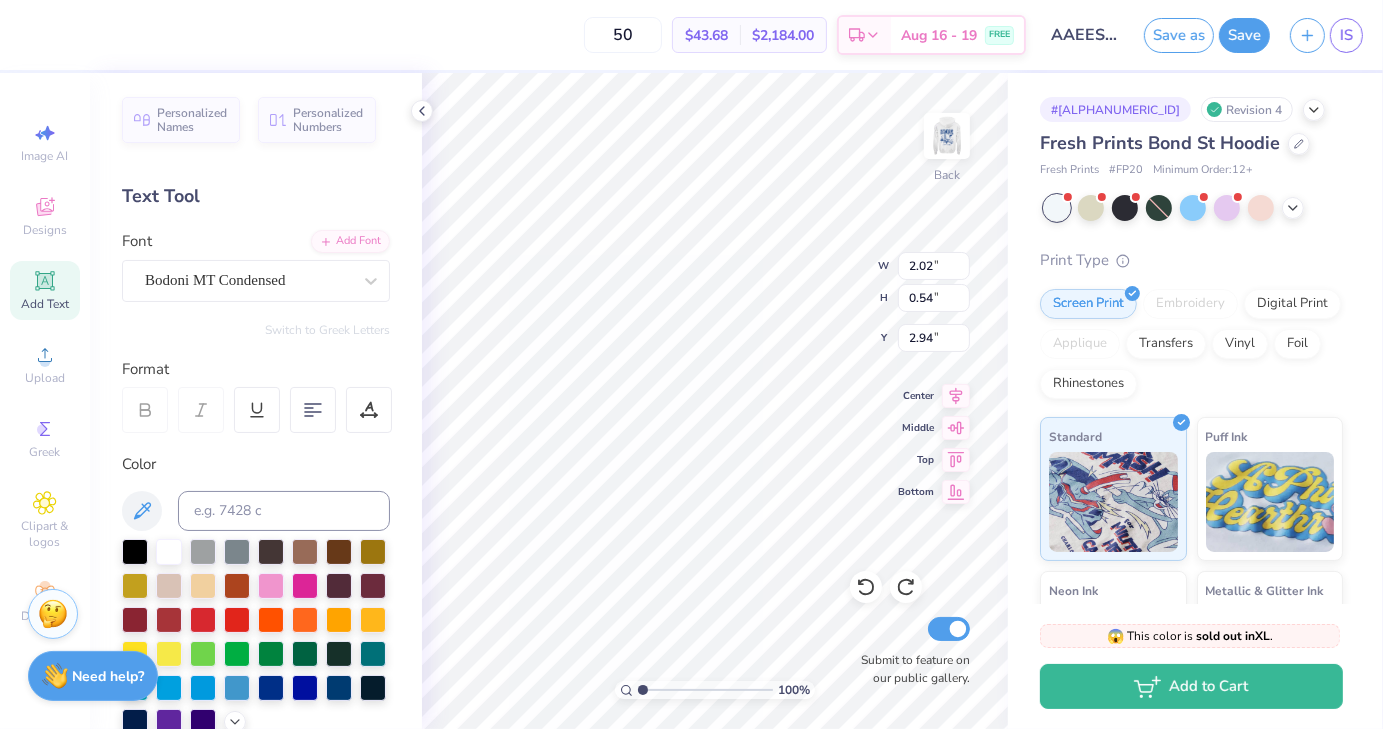 type on "0.48" 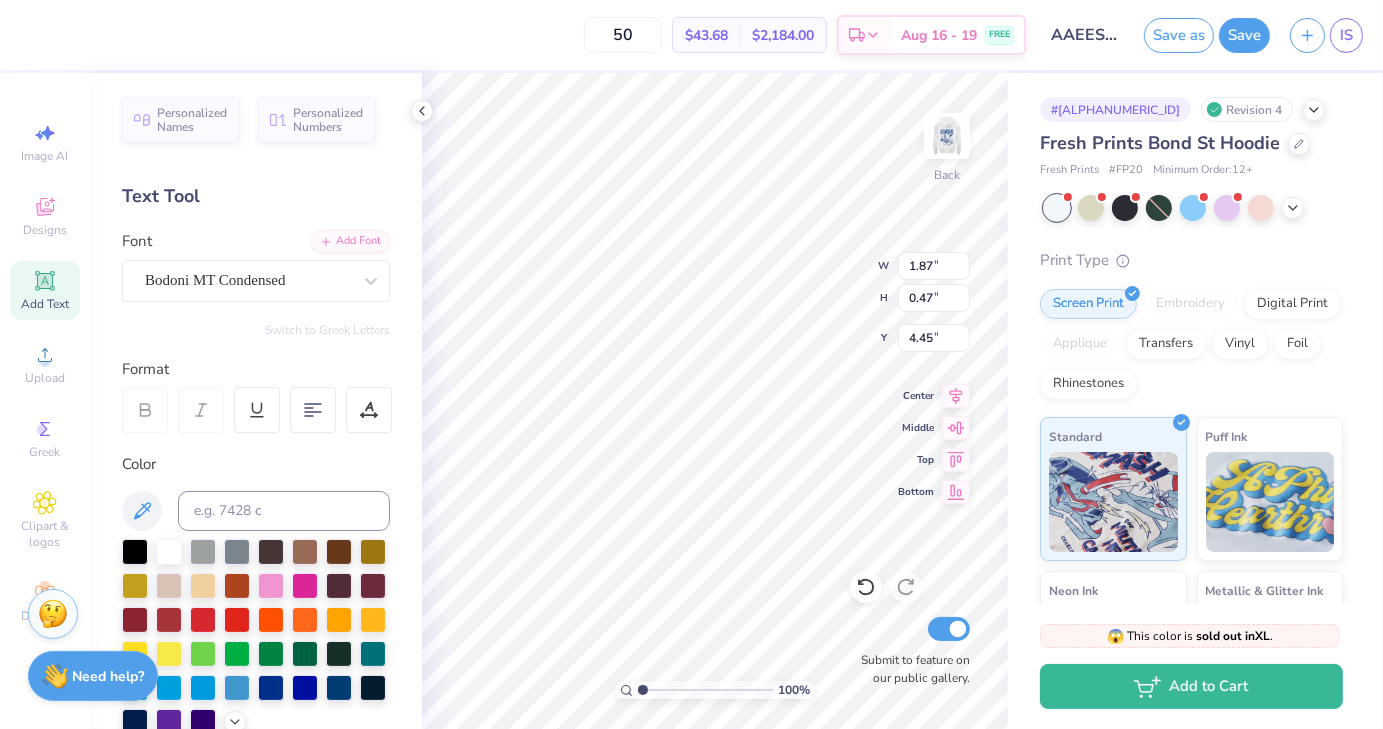 type on "4.45" 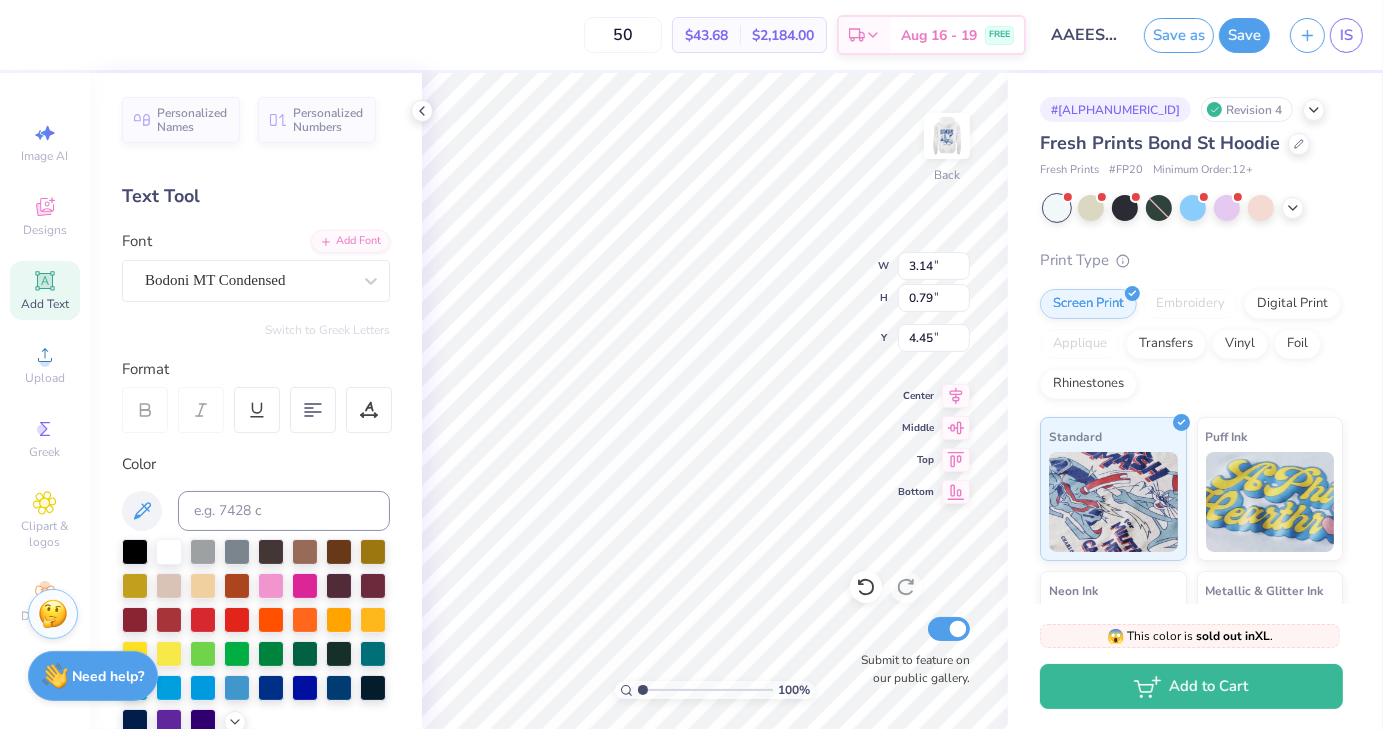 type on "3.14" 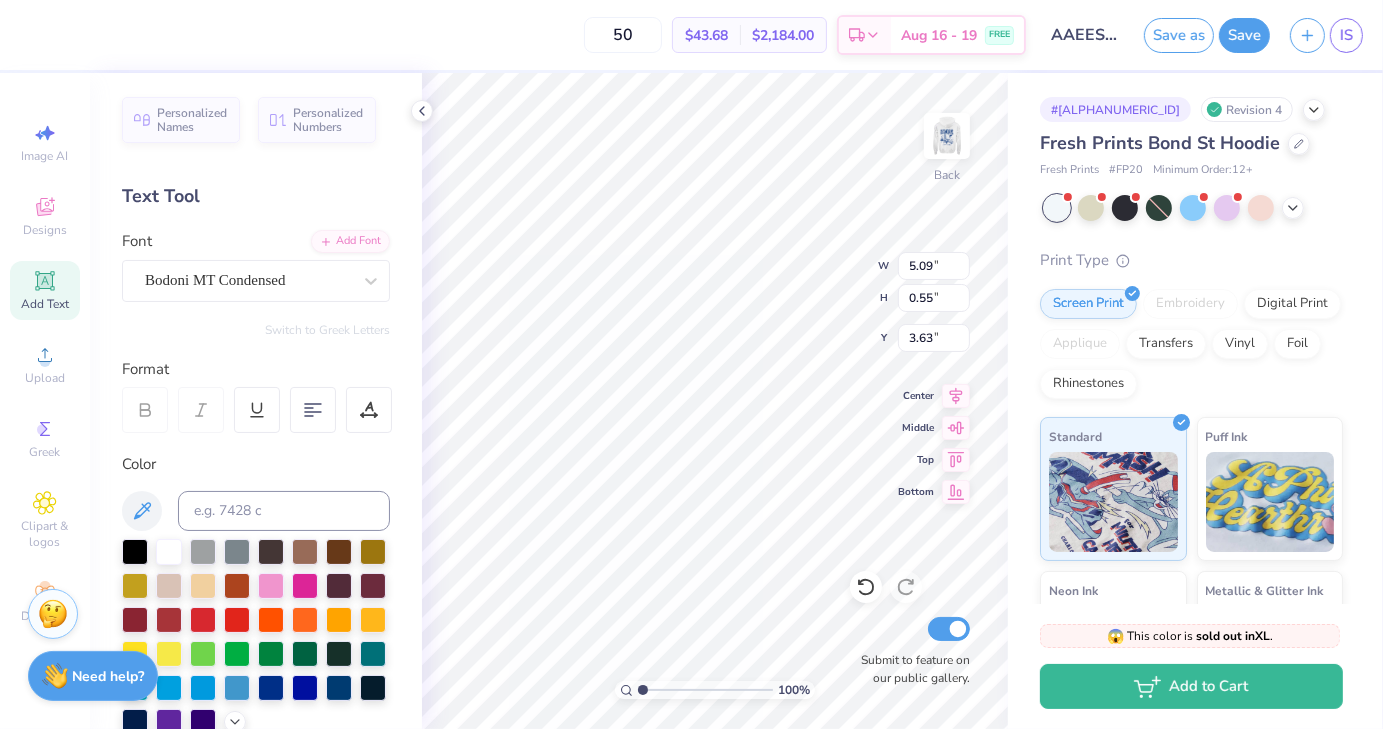 type on "3.14" 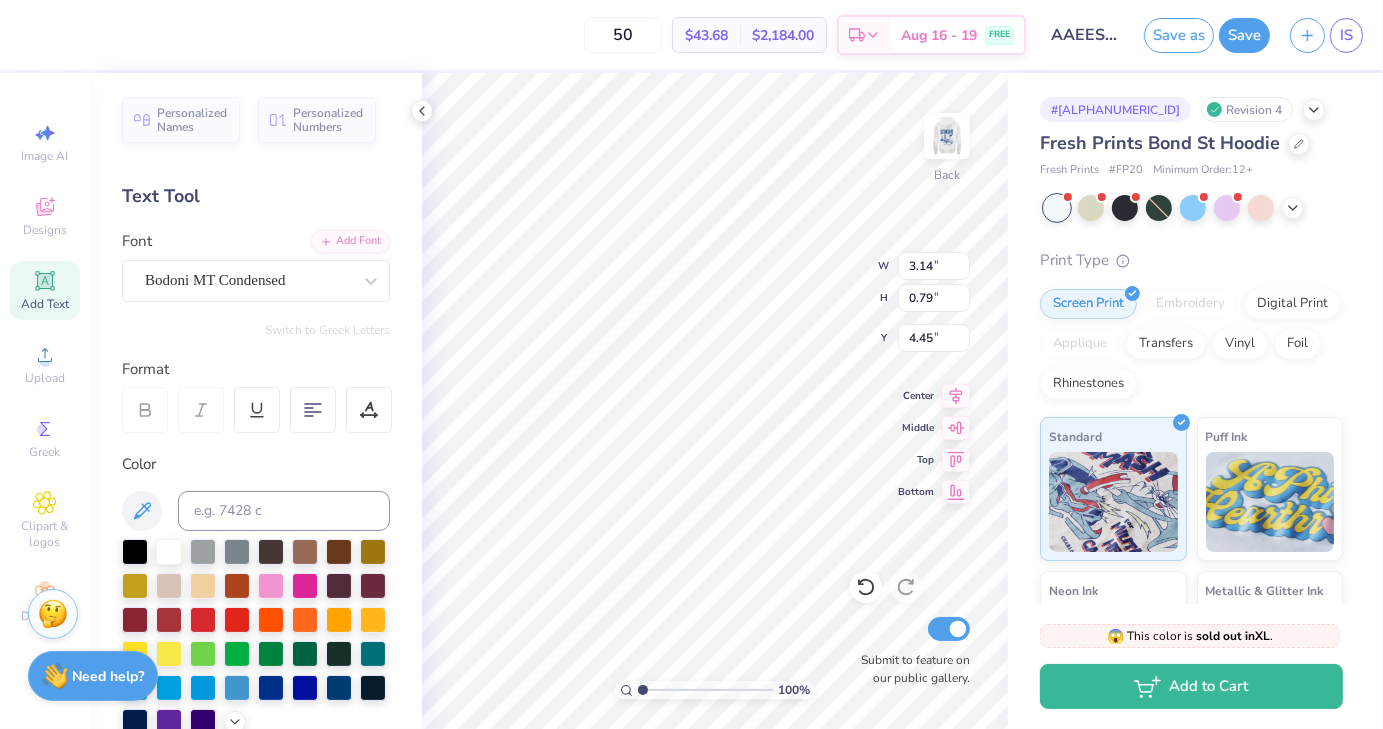 type on "5.09" 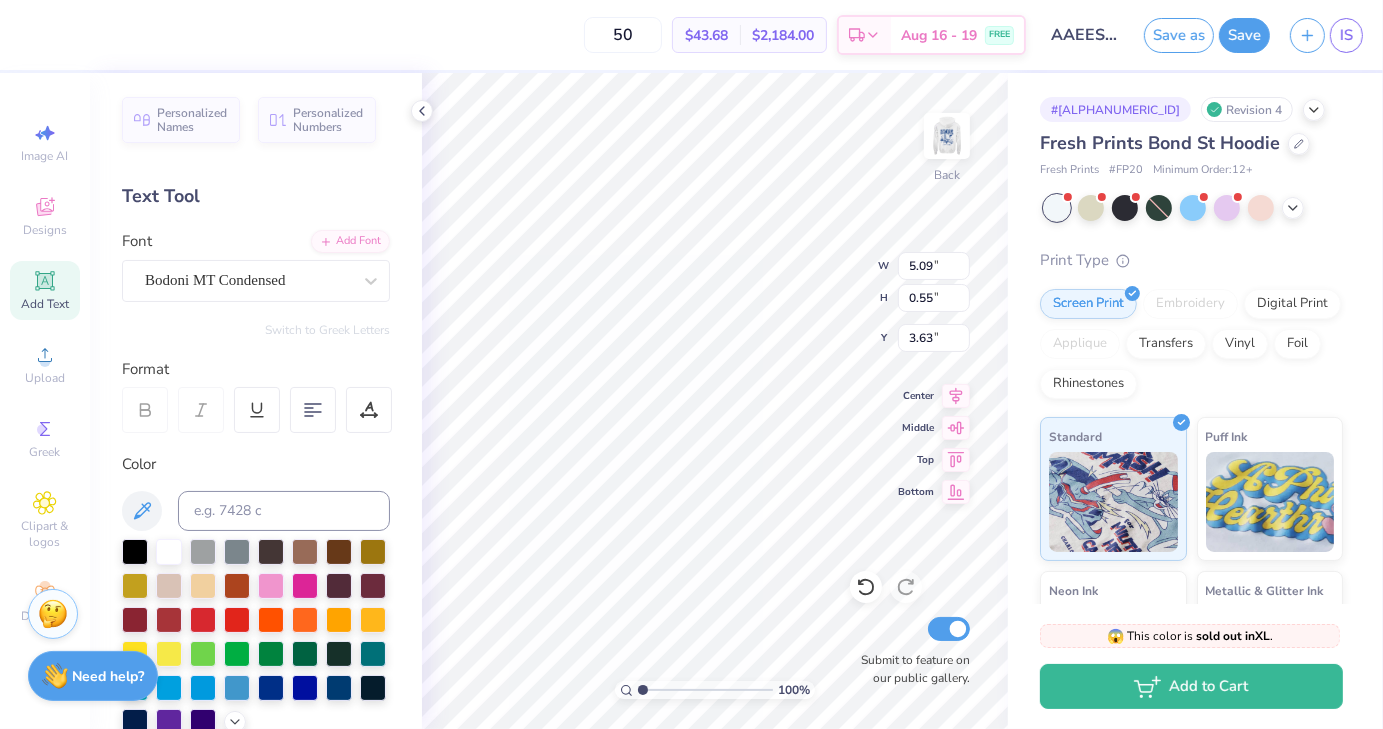 click on "100  % Back W 5.09 5.09 " H 0.55 0.55 " Y 3.63 3.63 " Center Middle Top Bottom Submit to feature on our public gallery." at bounding box center (715, 401) 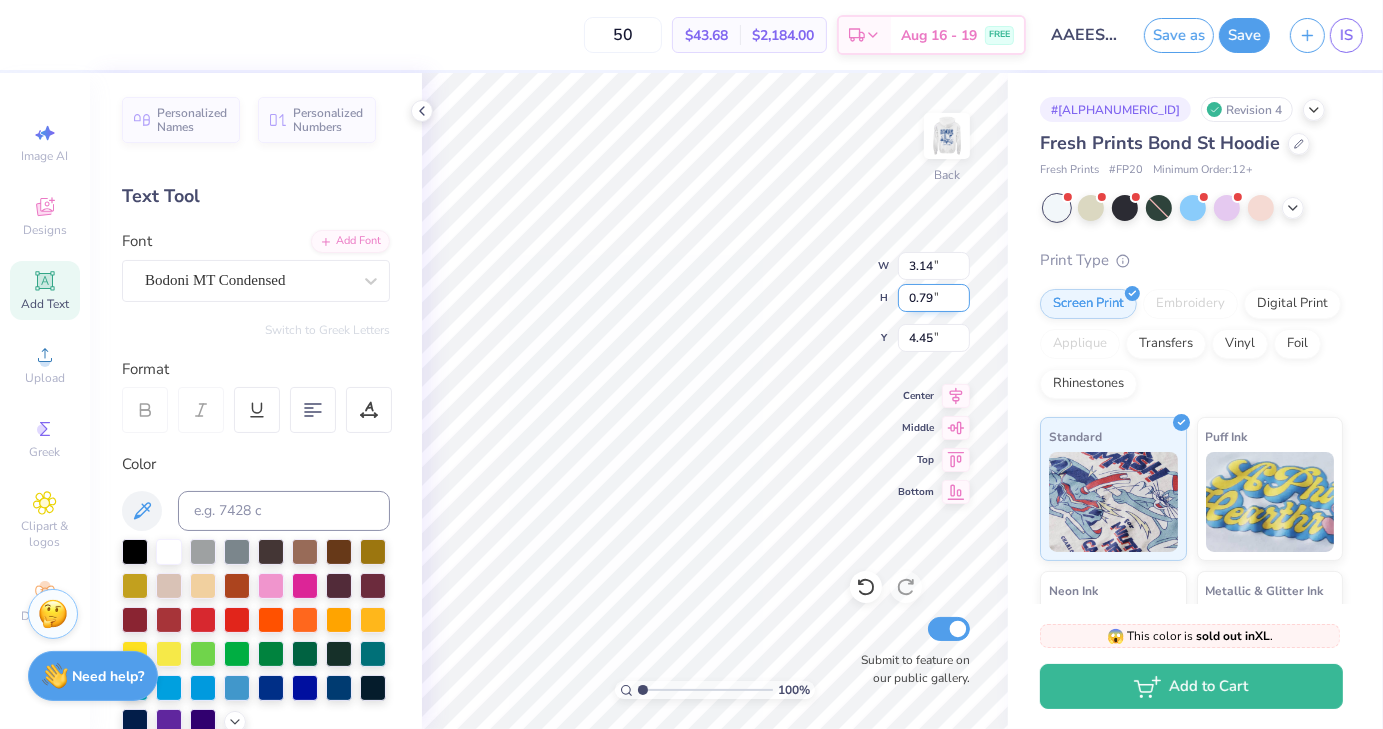 click on "0.79" at bounding box center [934, 298] 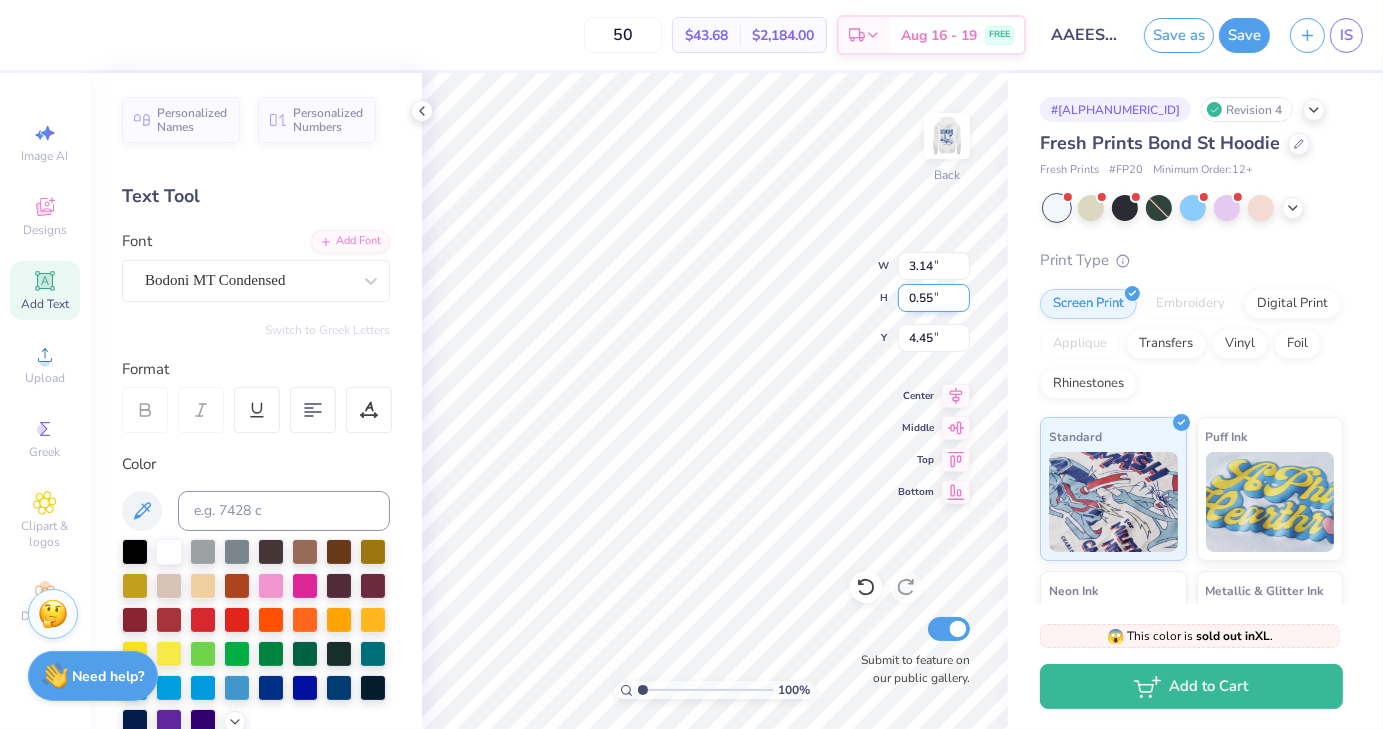 type on "0.55" 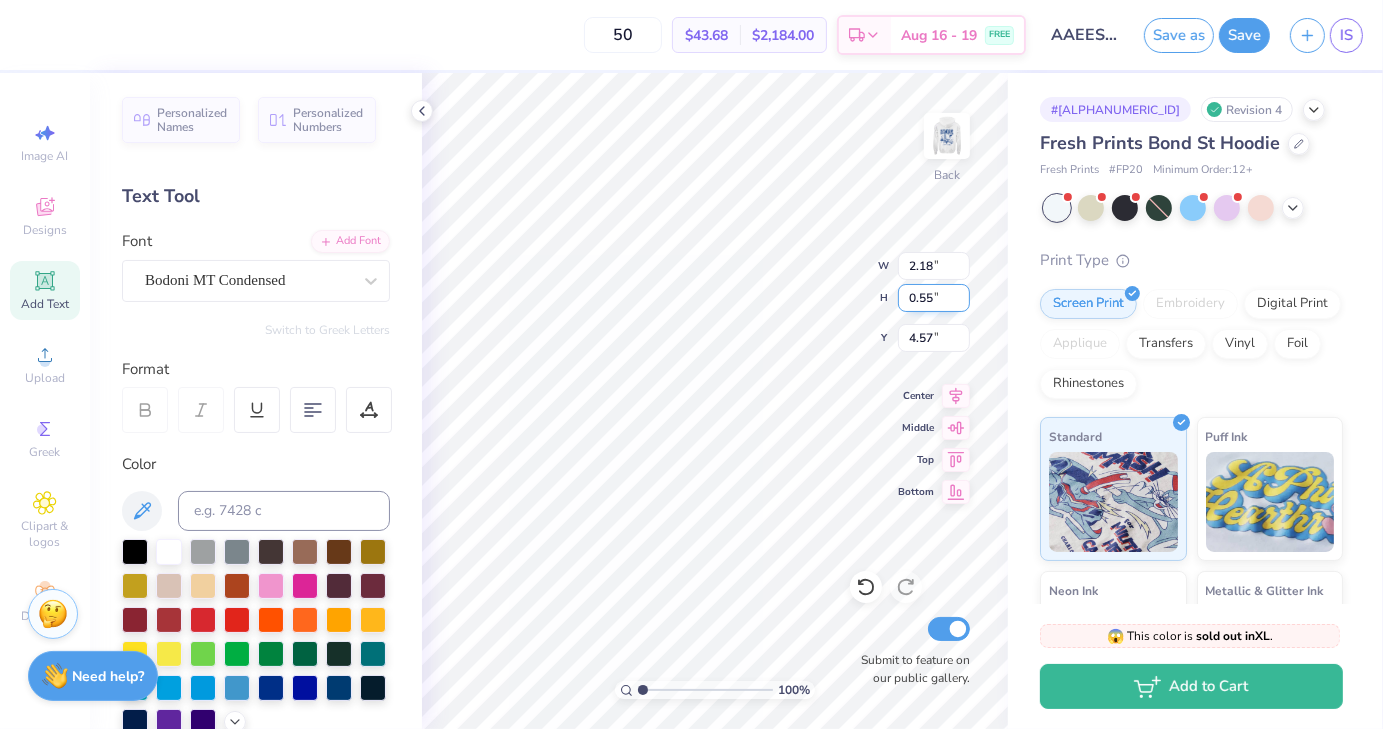 type on "2.18" 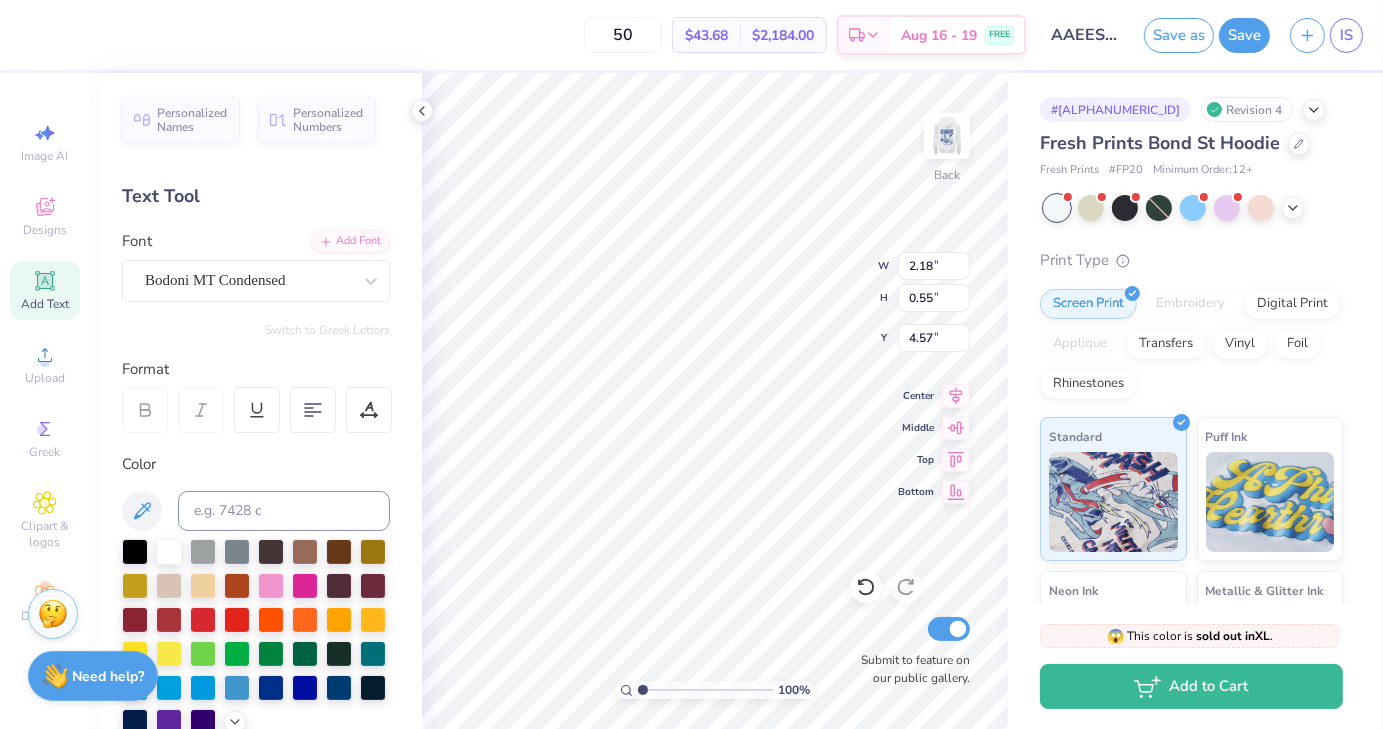 type on "4.18" 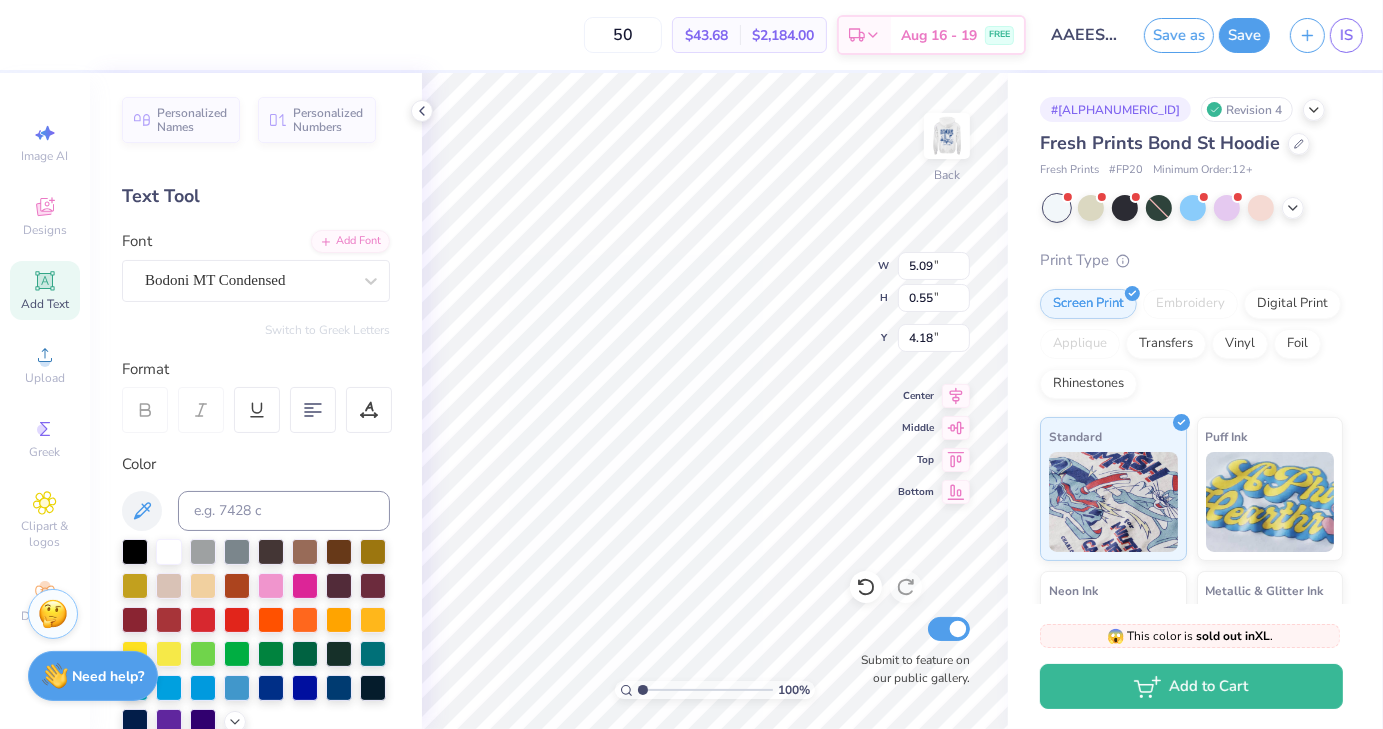 type on "5.09" 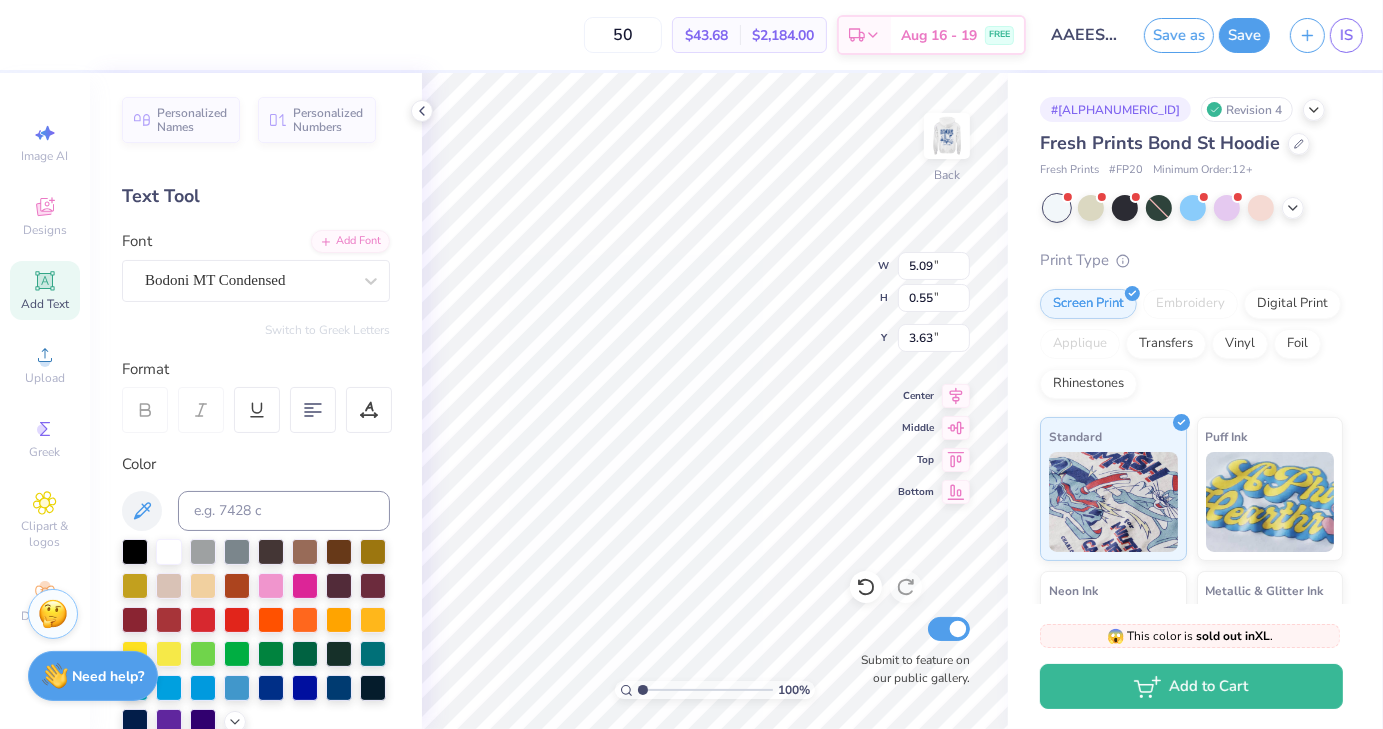 click on "100  % Back W 5.09 5.09 " H 0.55 0.55 " Y 3.63 3.63 " Center Middle Top Bottom Submit to feature on our public gallery." at bounding box center [715, 401] 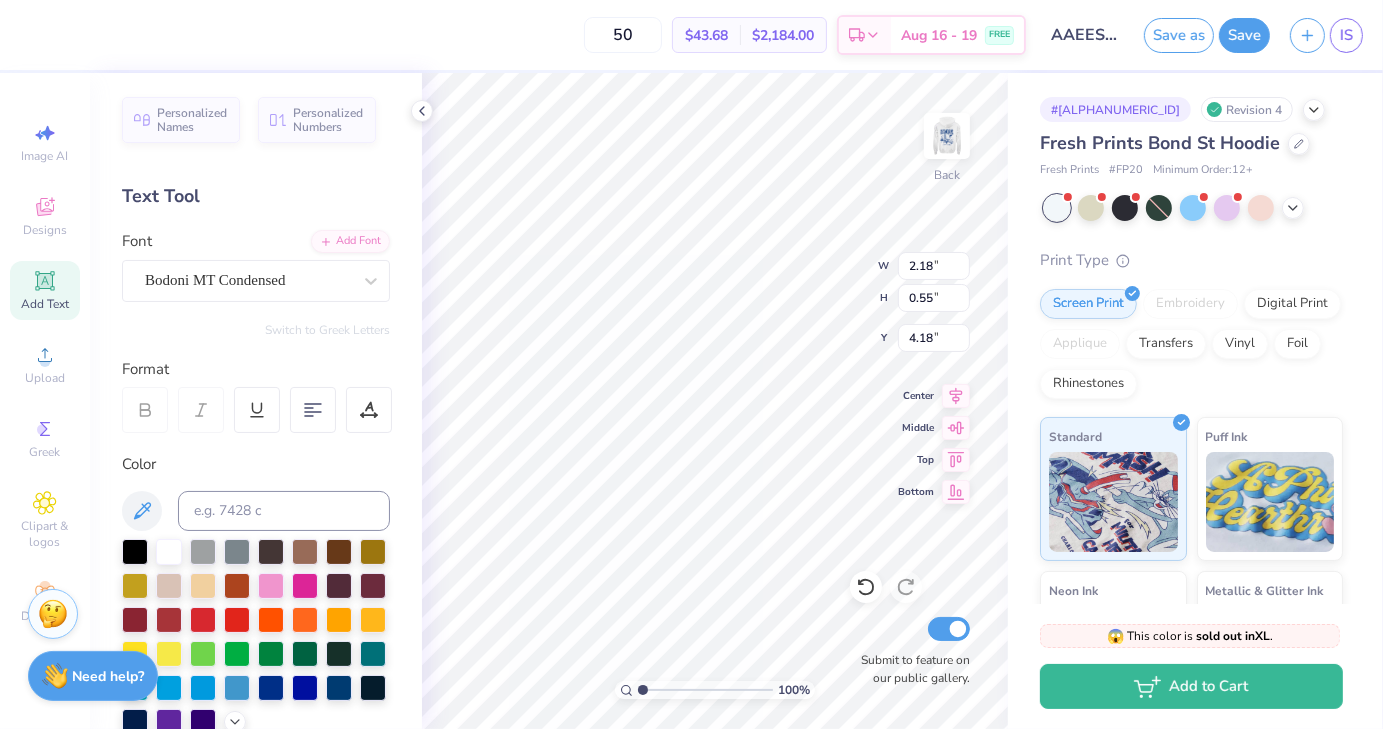 type on "2.84" 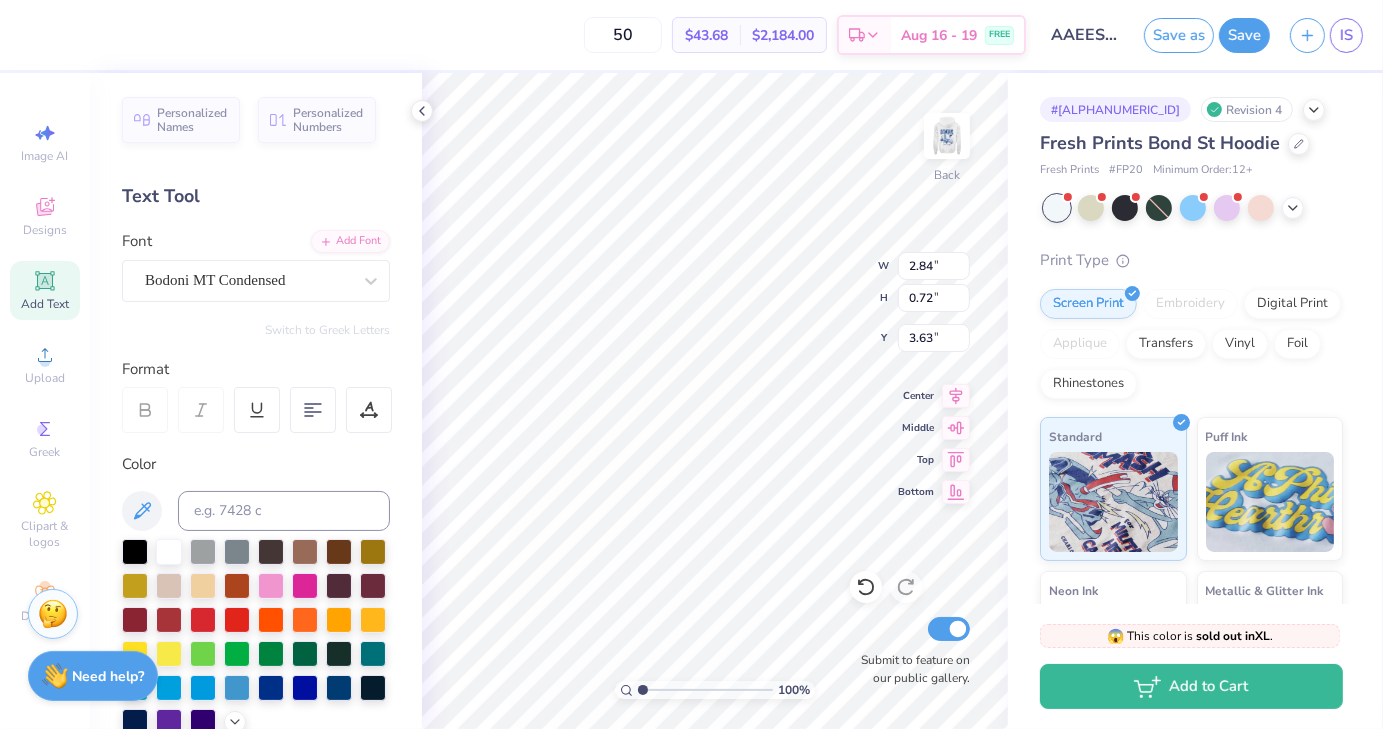 type on "4.18" 